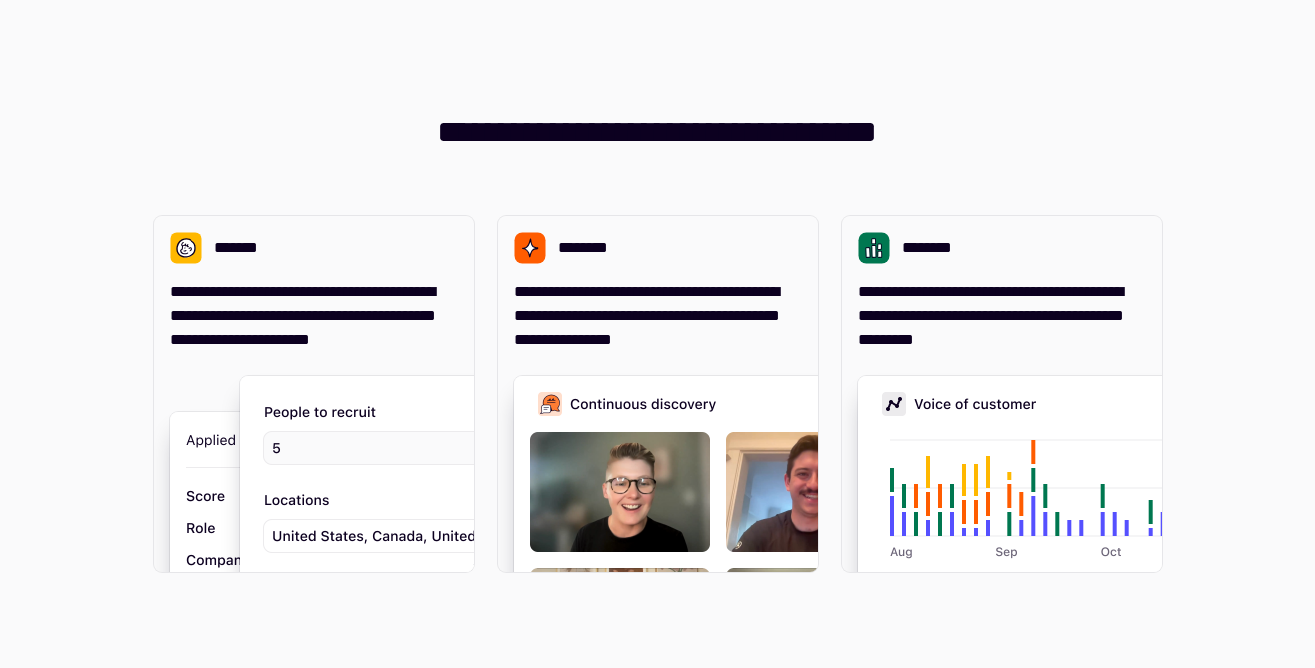 scroll, scrollTop: 0, scrollLeft: 0, axis: both 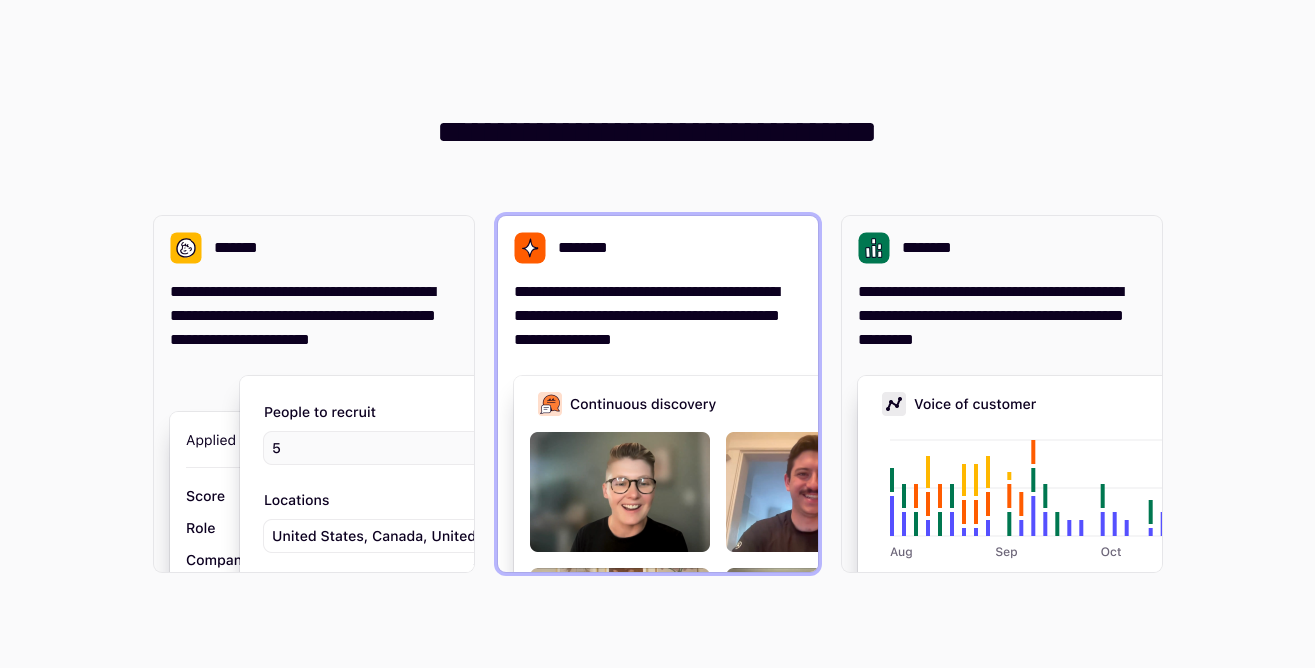 click on "[PERSONAL_INFO]" at bounding box center (658, 316) 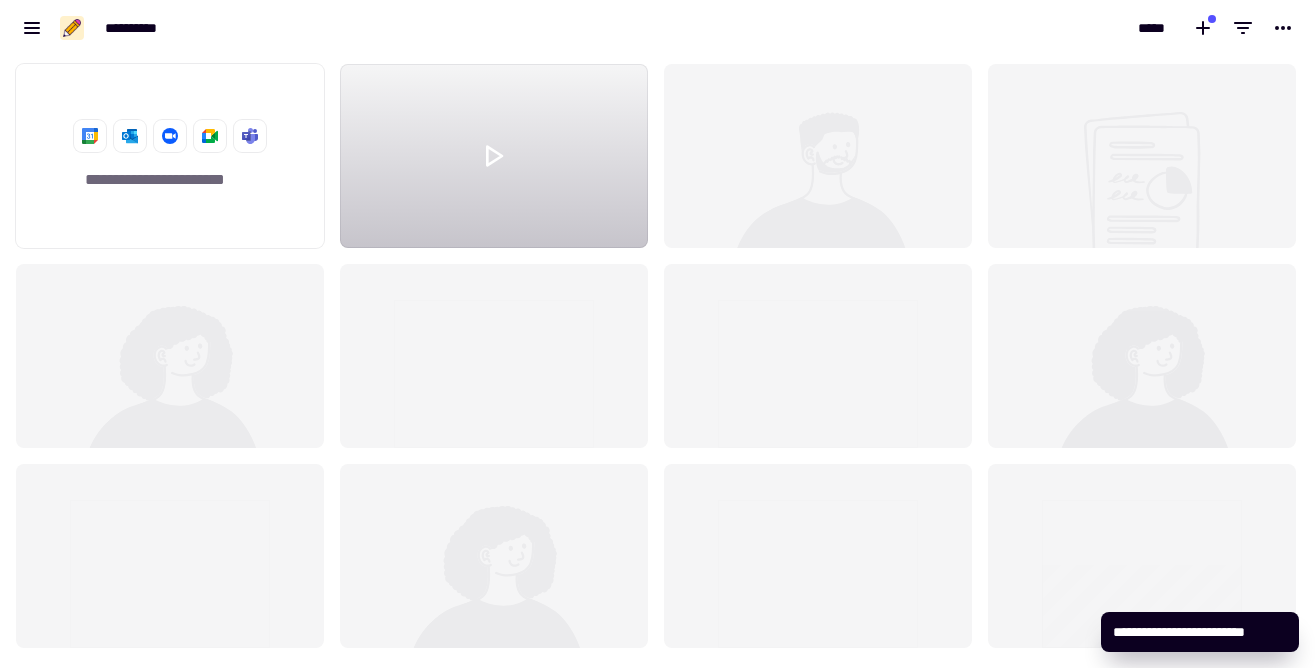 scroll, scrollTop: 1, scrollLeft: 1, axis: both 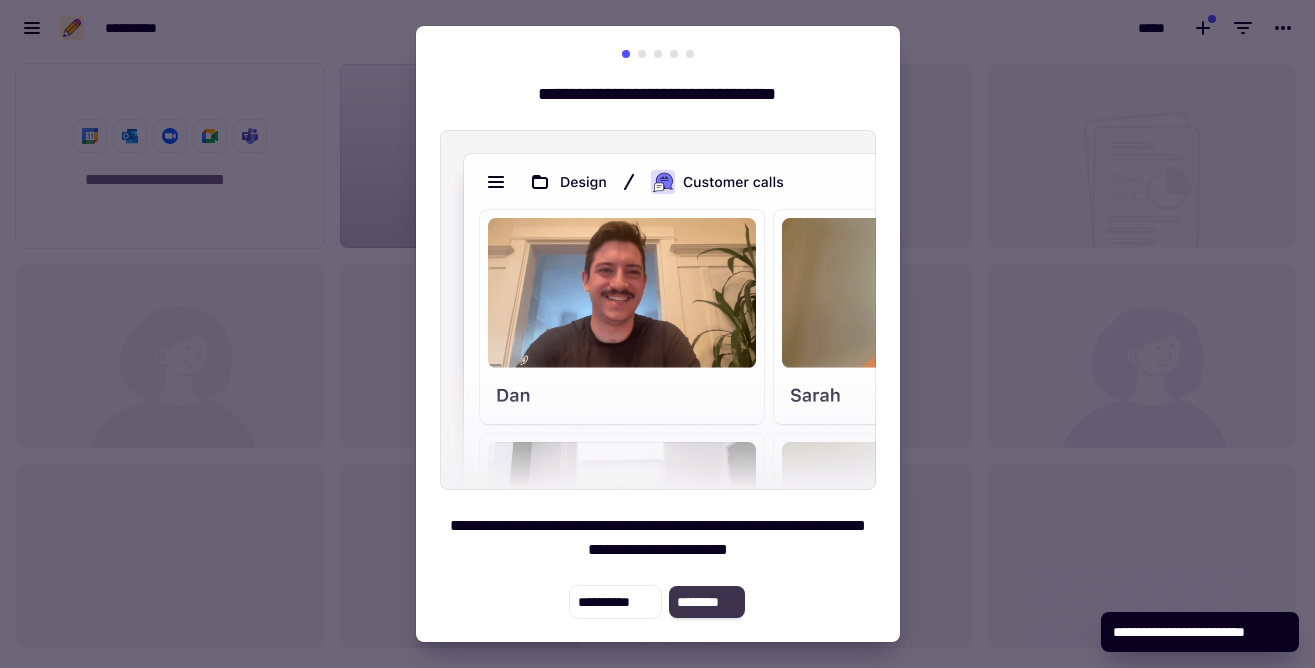 click on "********" 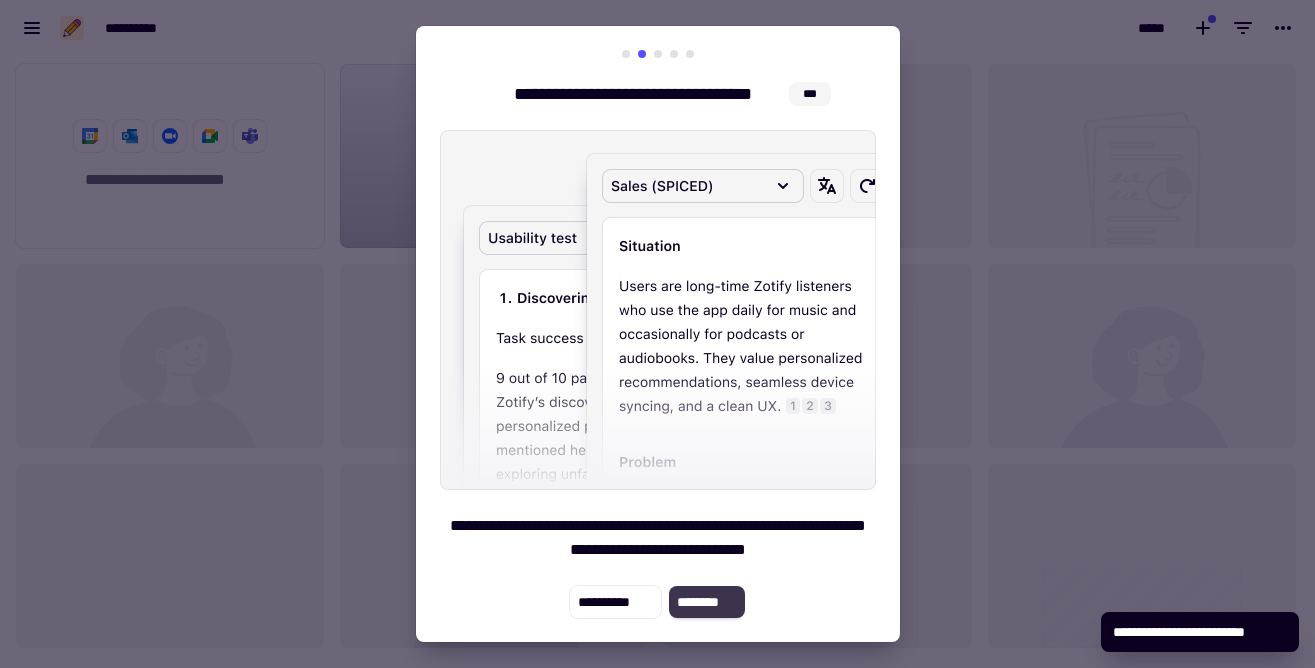 click on "********" 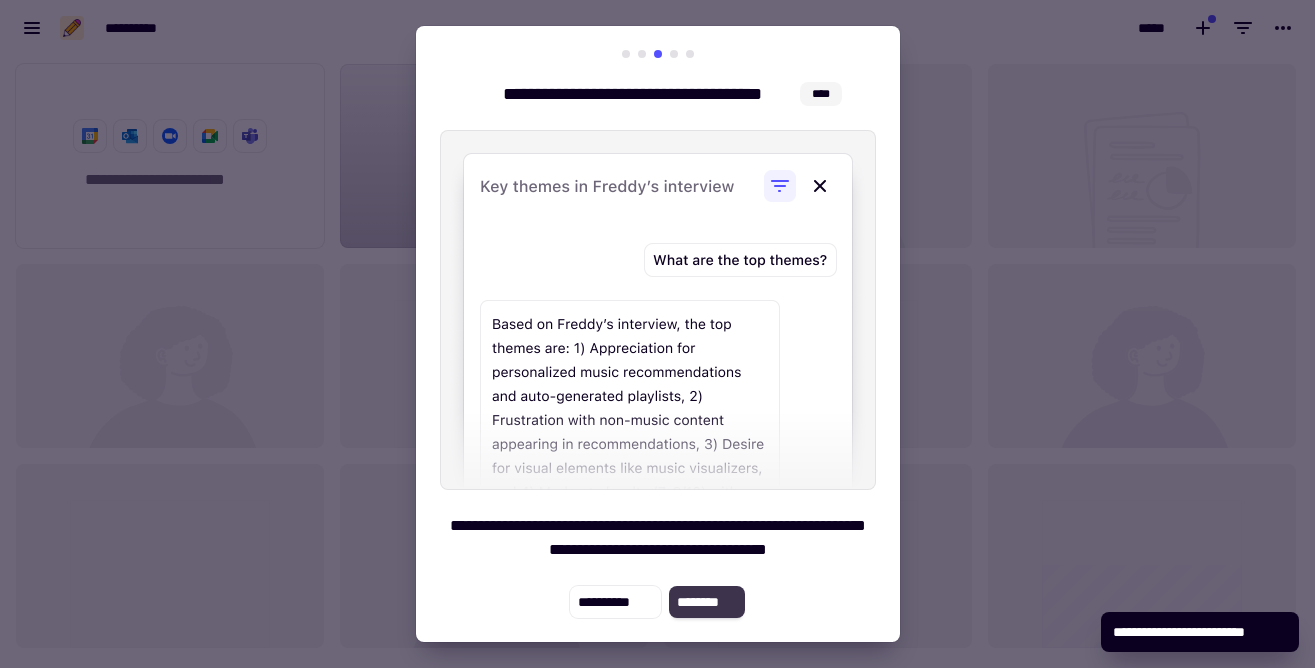 click on "********" 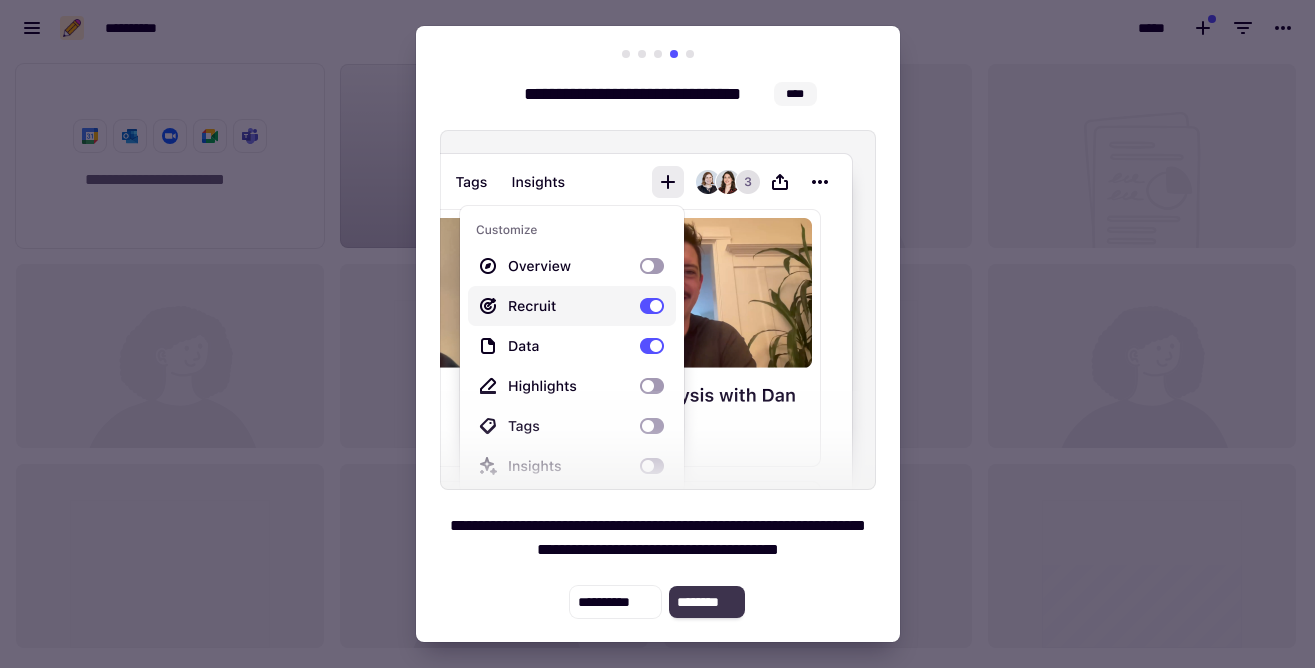 click on "********" 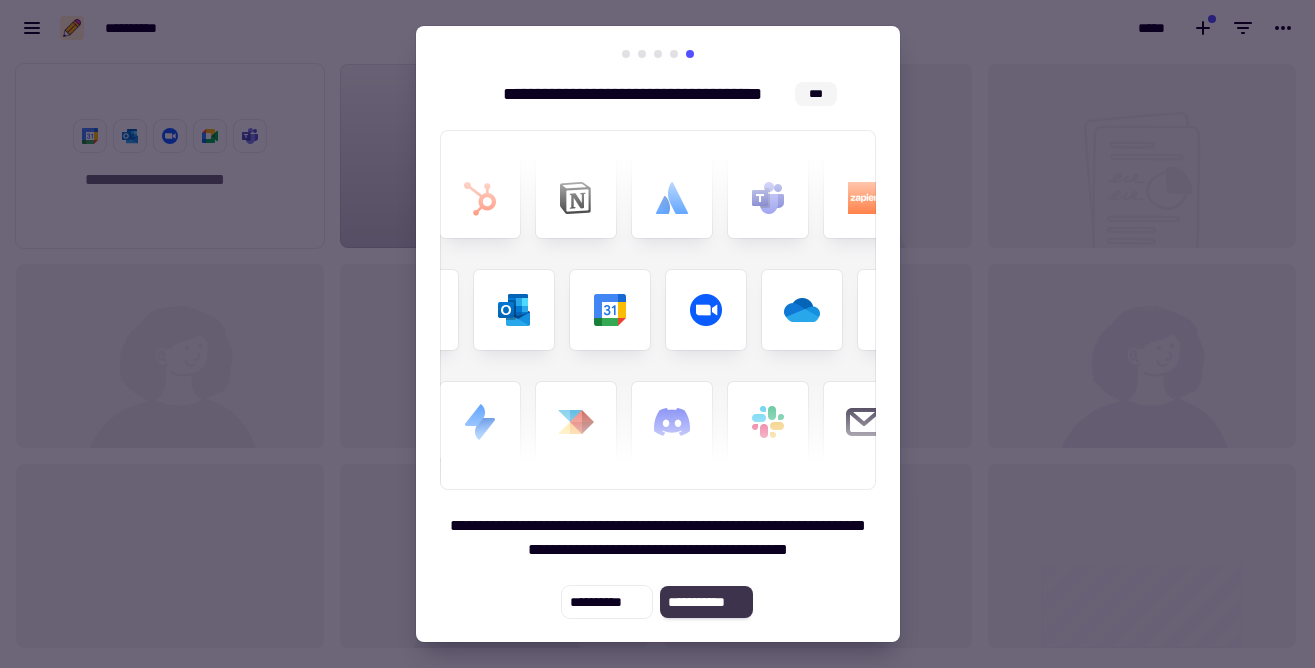 click on "**********" 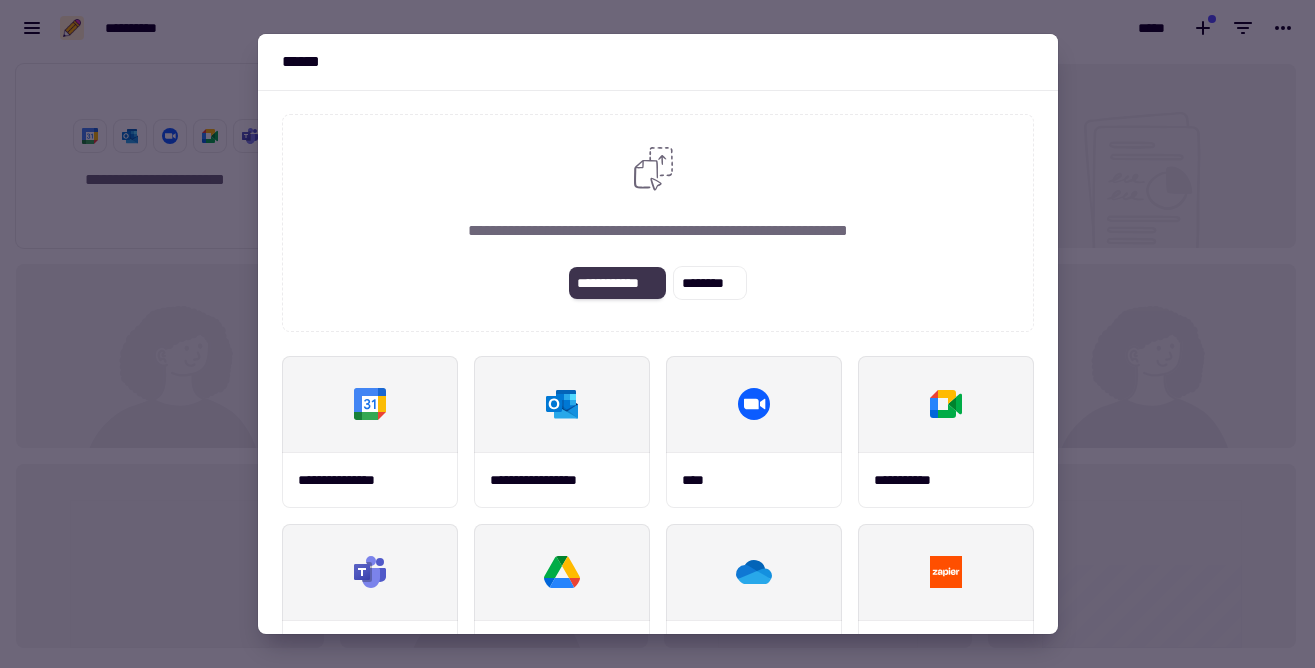 click on "**********" 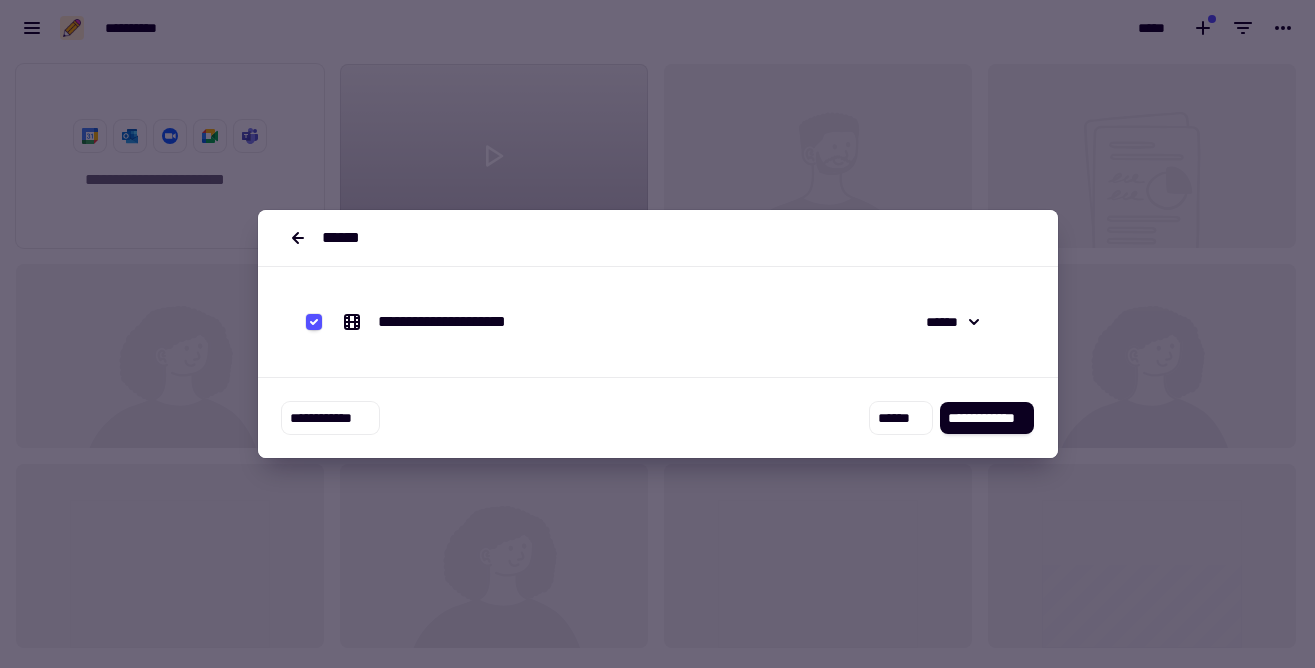 click on "[PERSONAL_INFO]" 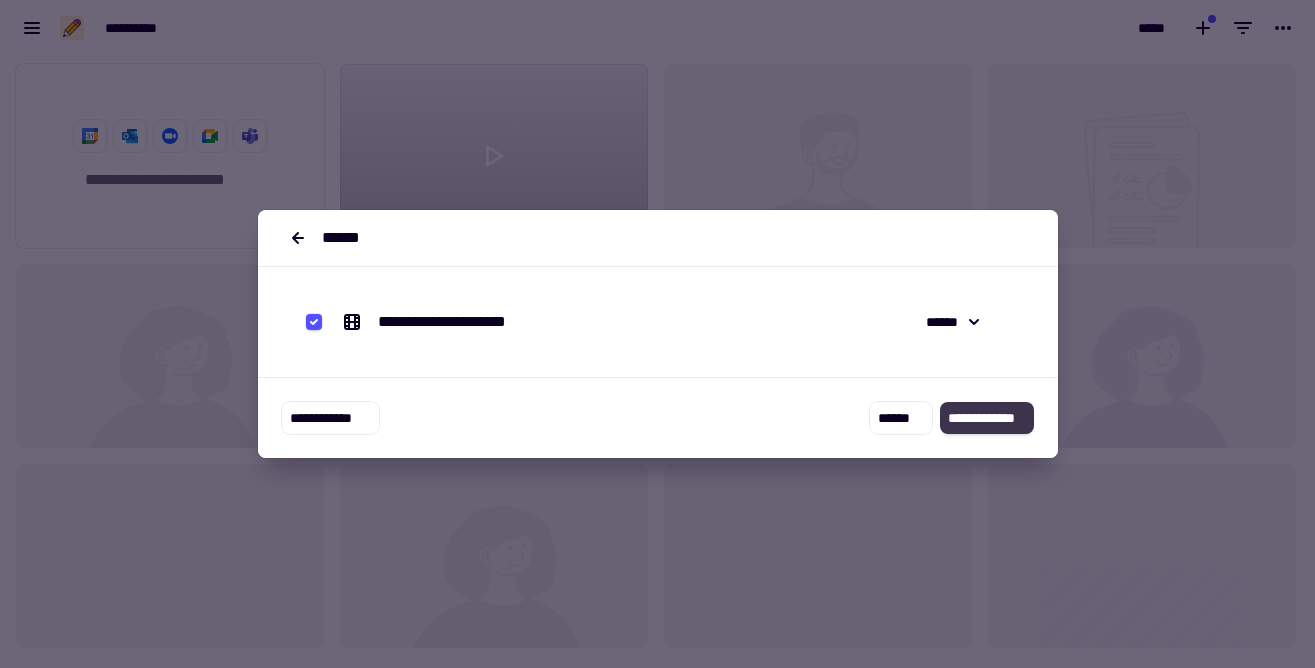 click on "**********" 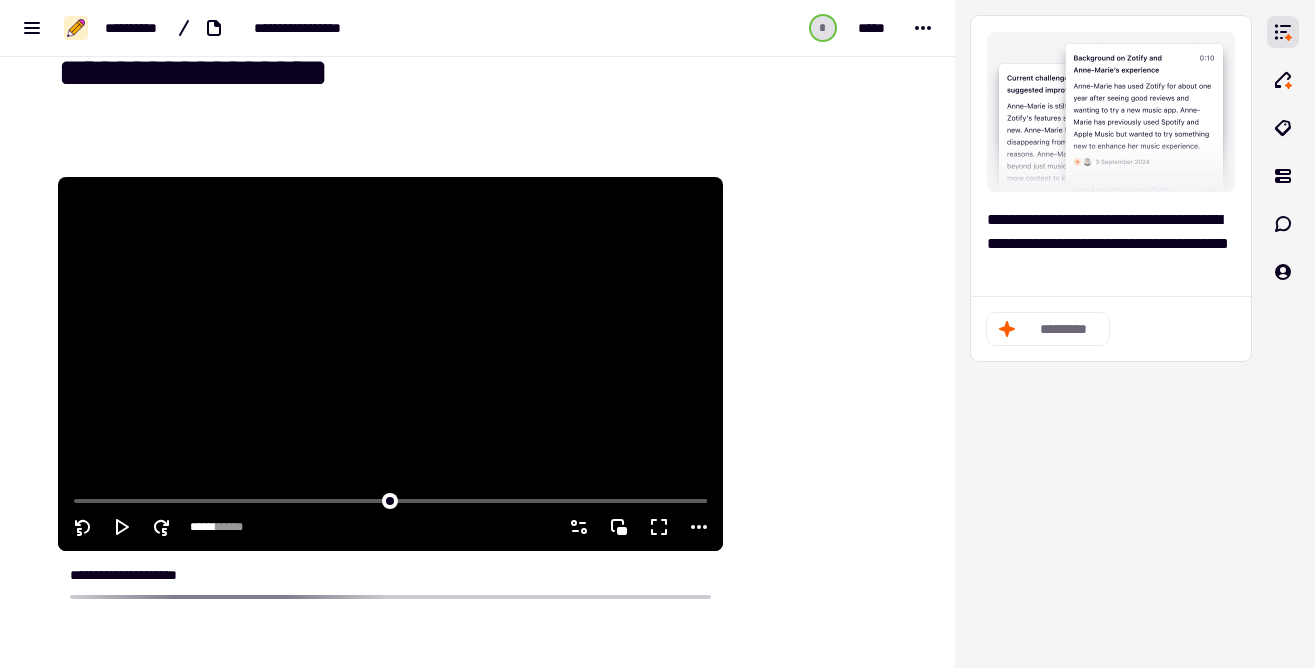 scroll, scrollTop: 23, scrollLeft: 0, axis: vertical 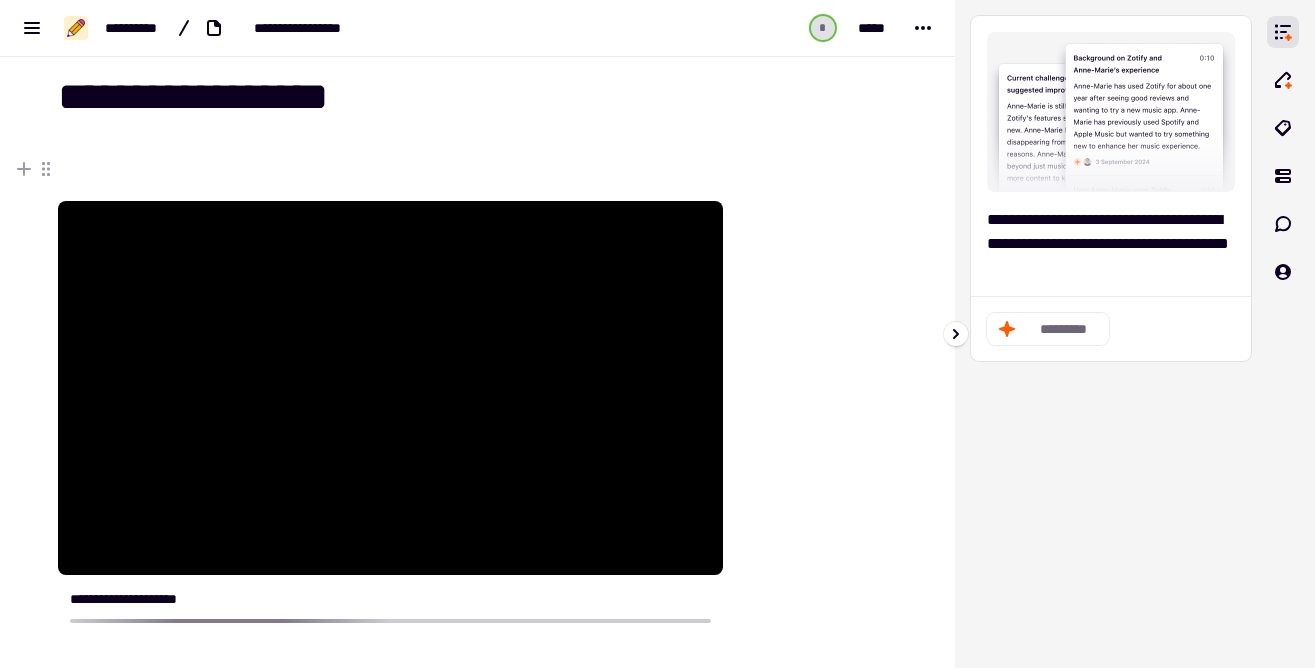 click on "*********" 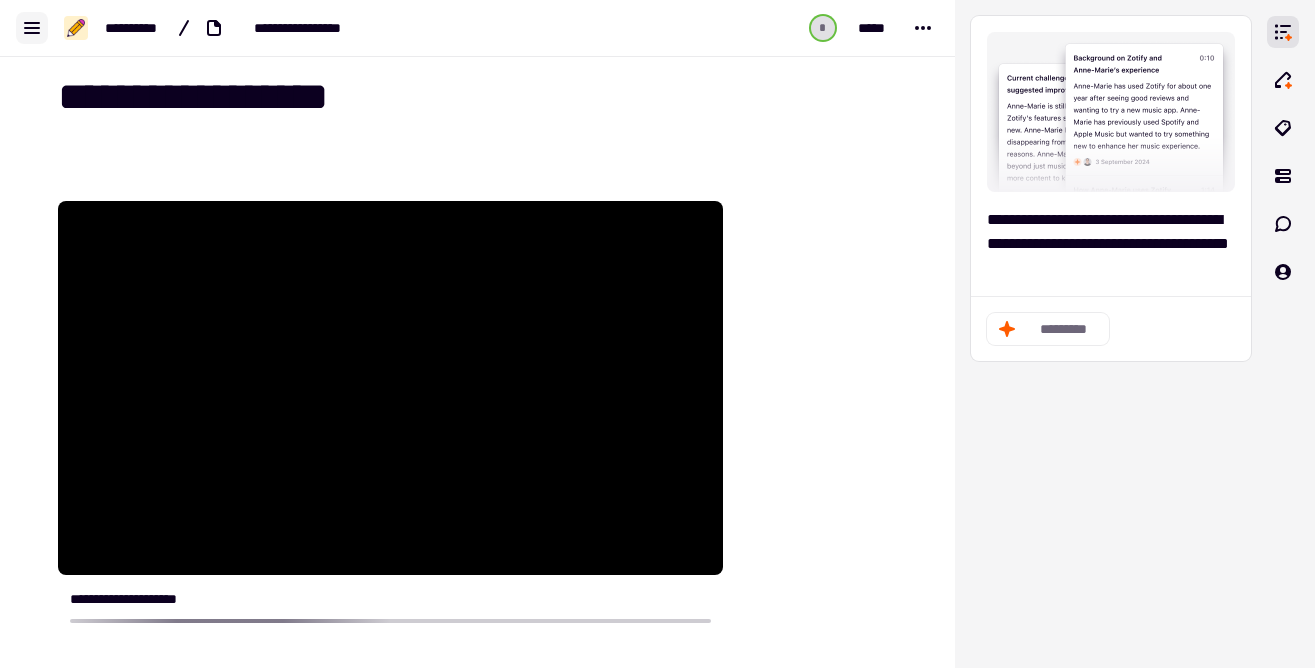 click 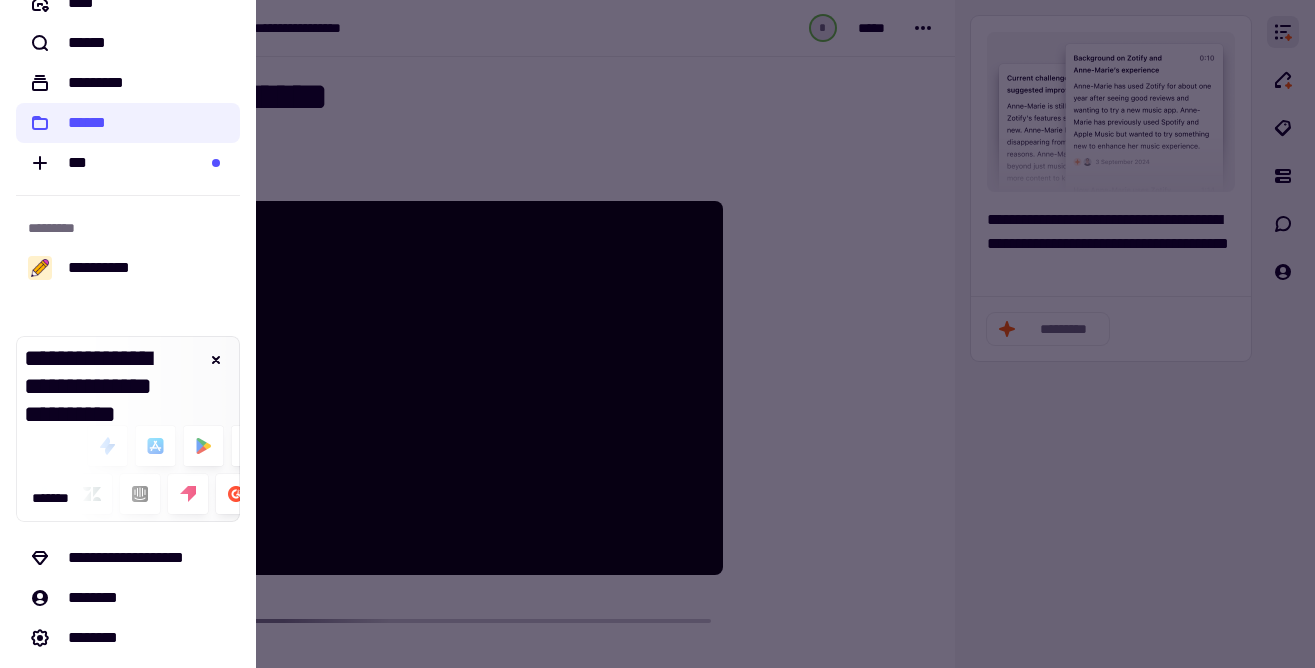 scroll, scrollTop: 0, scrollLeft: 0, axis: both 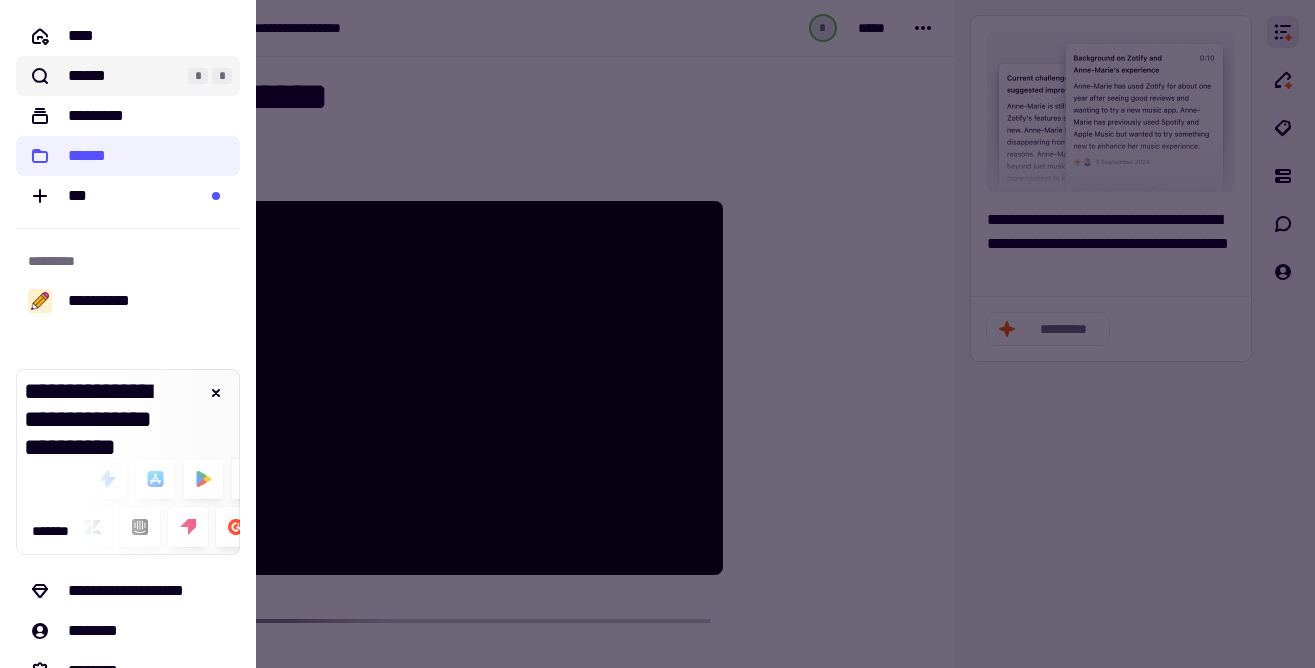 click on "******" 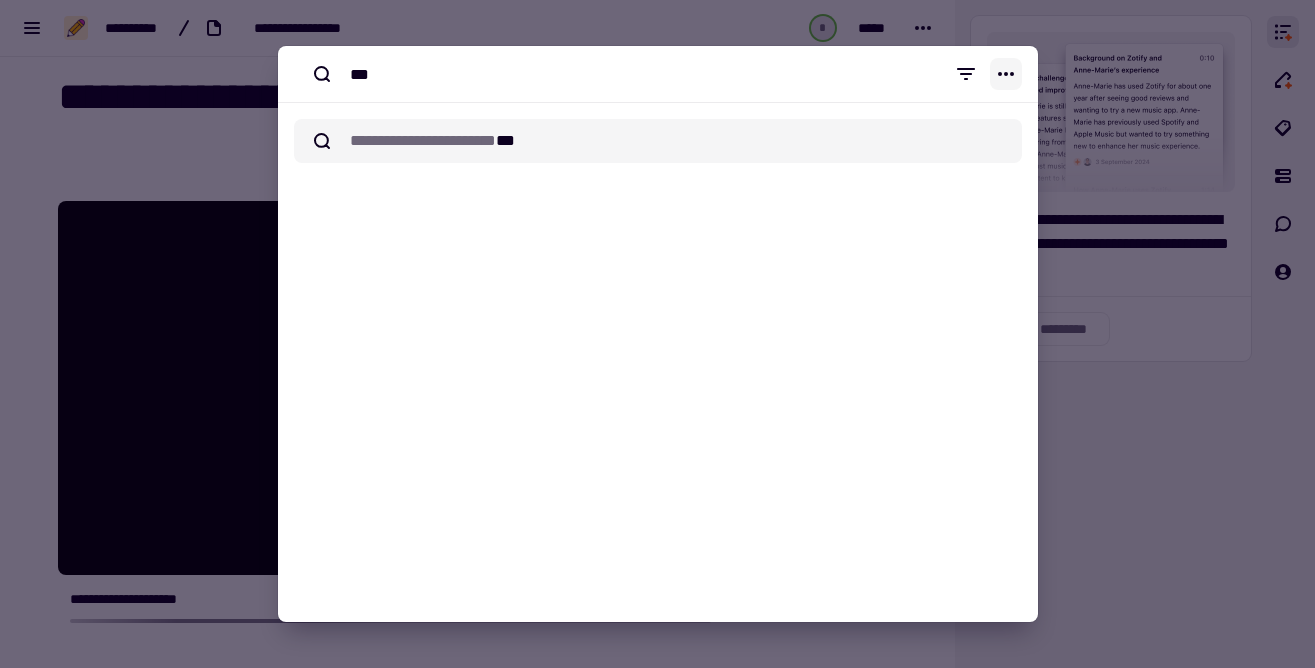 type on "***" 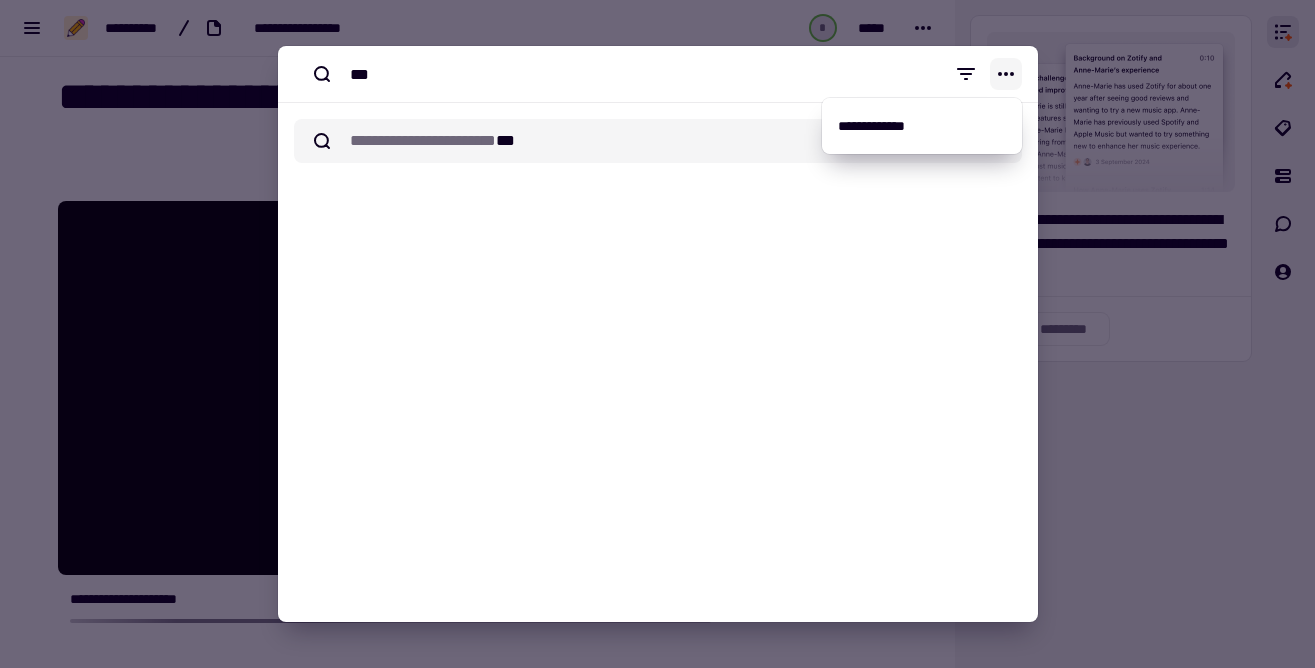 click 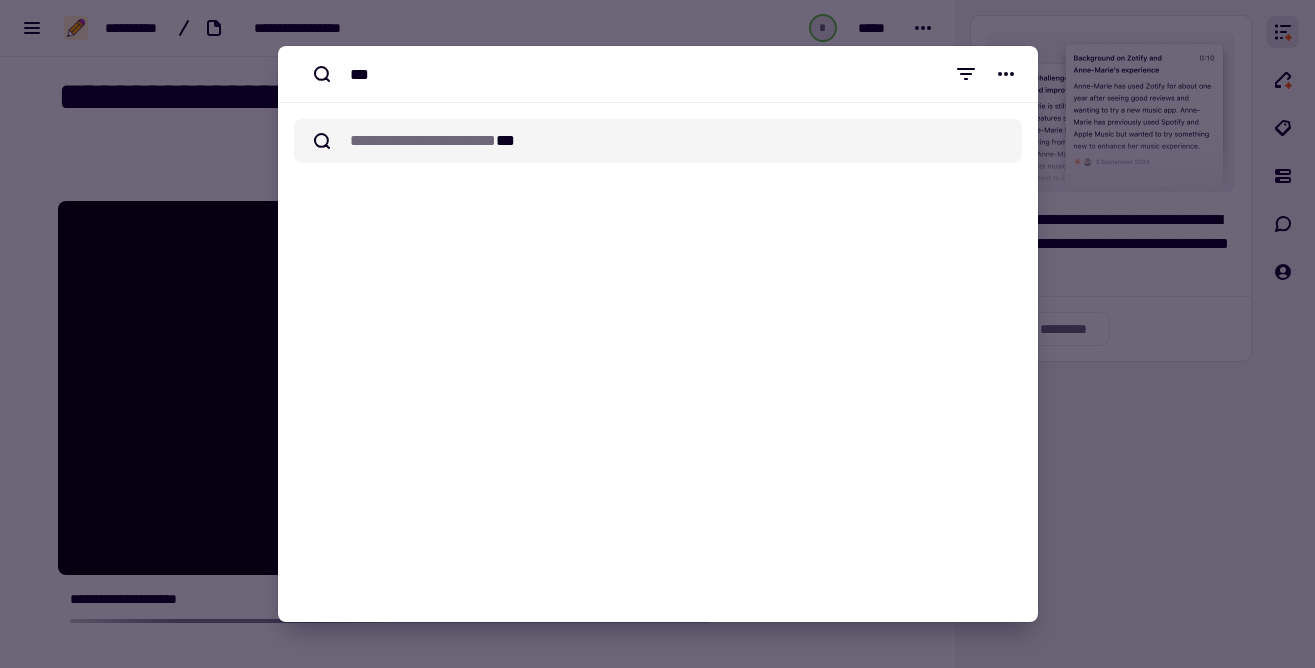 click at bounding box center (657, 334) 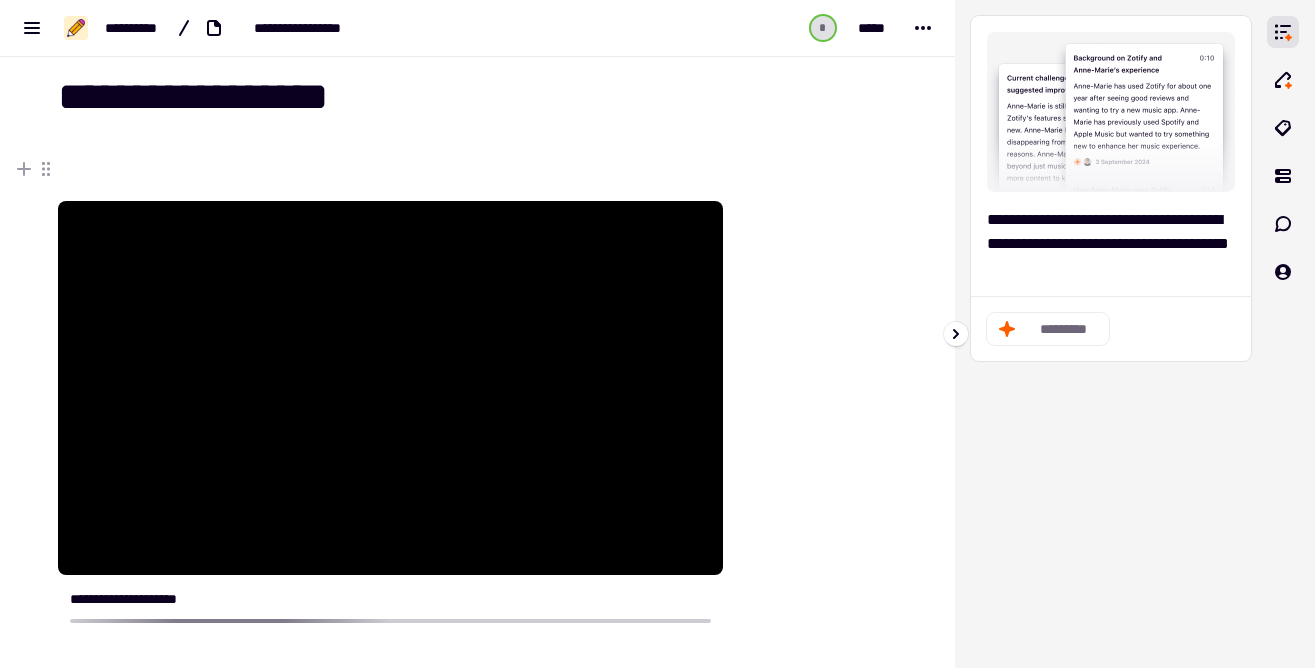 click on "*********" 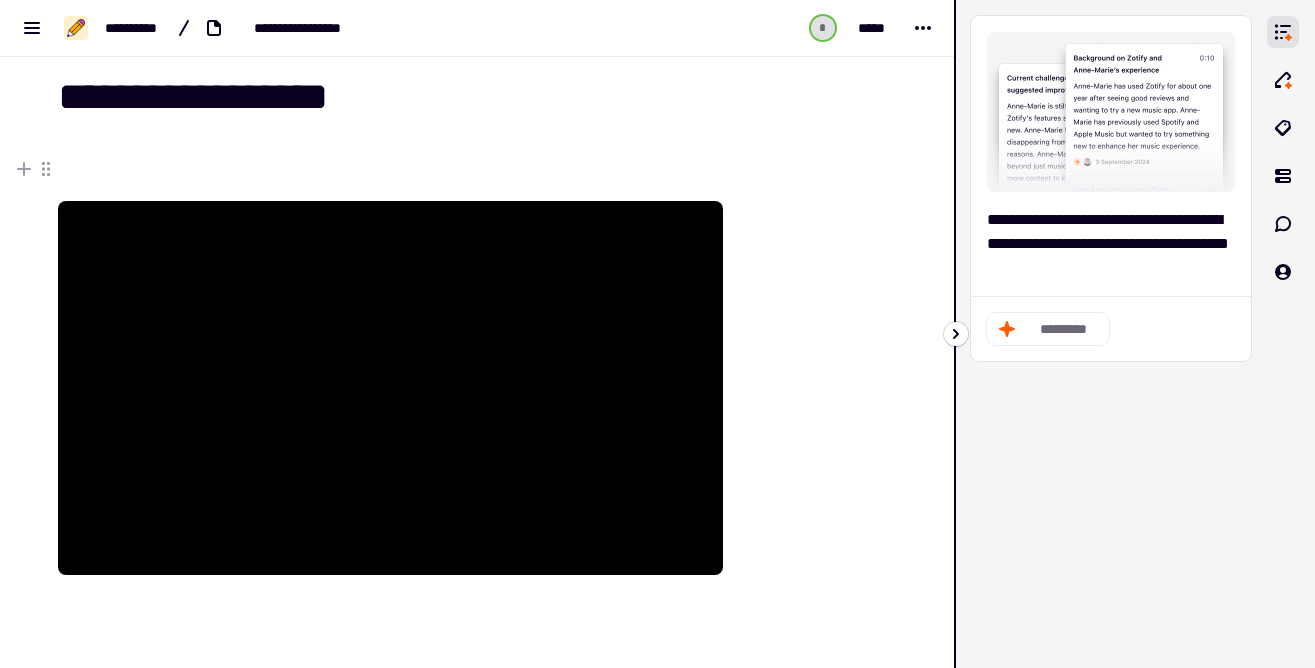 click 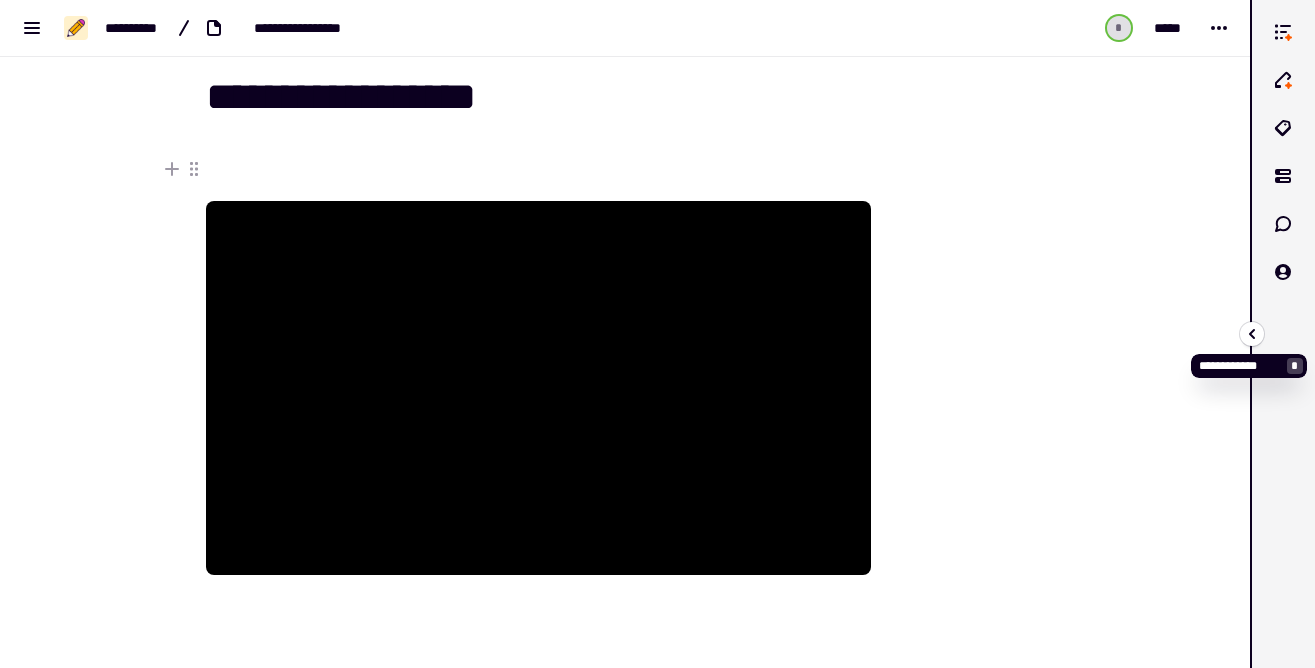 click 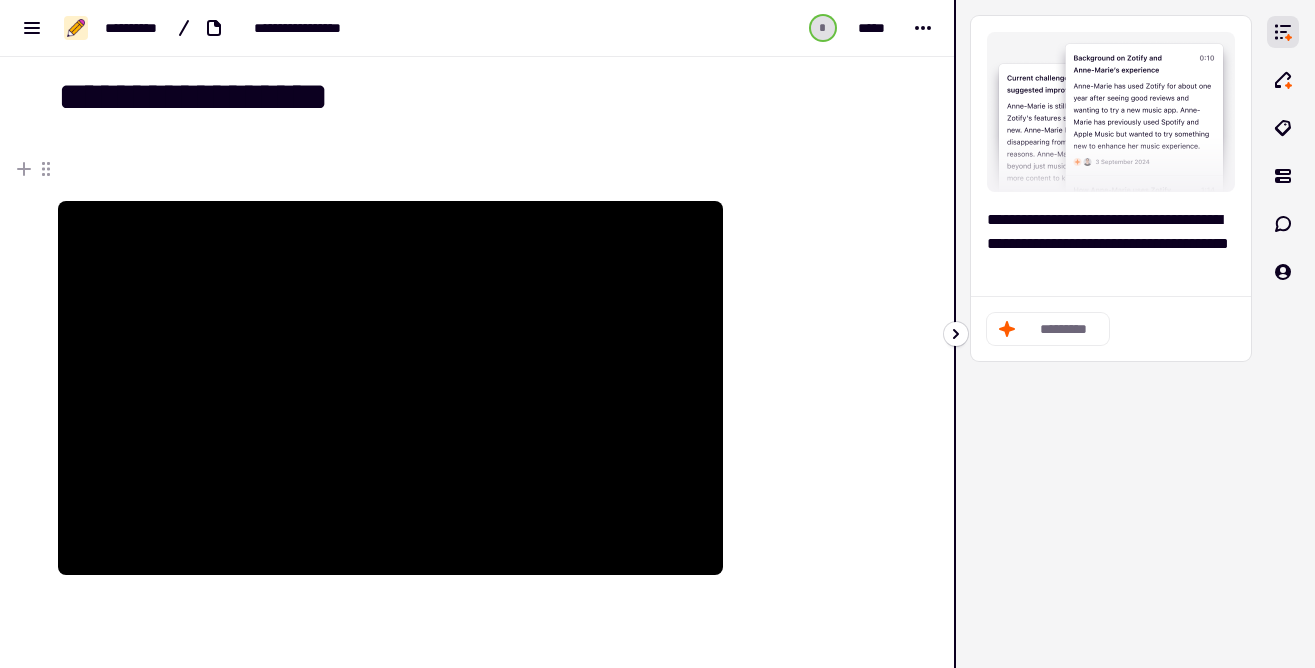 click 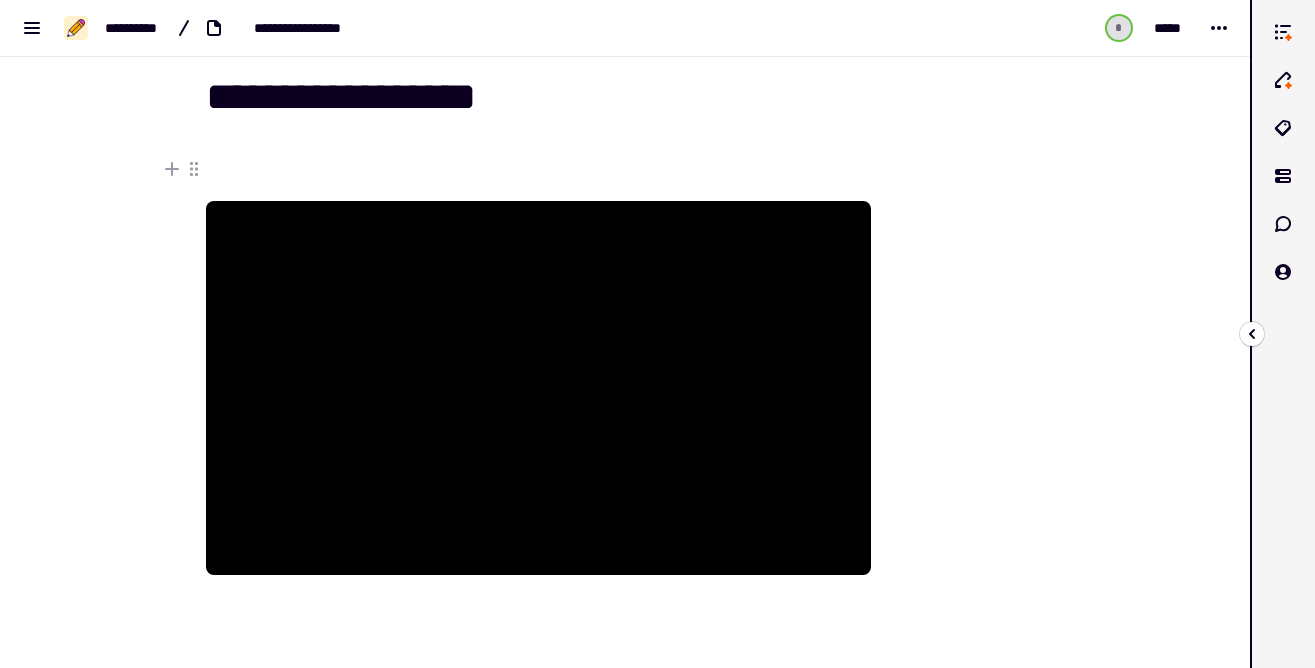 click 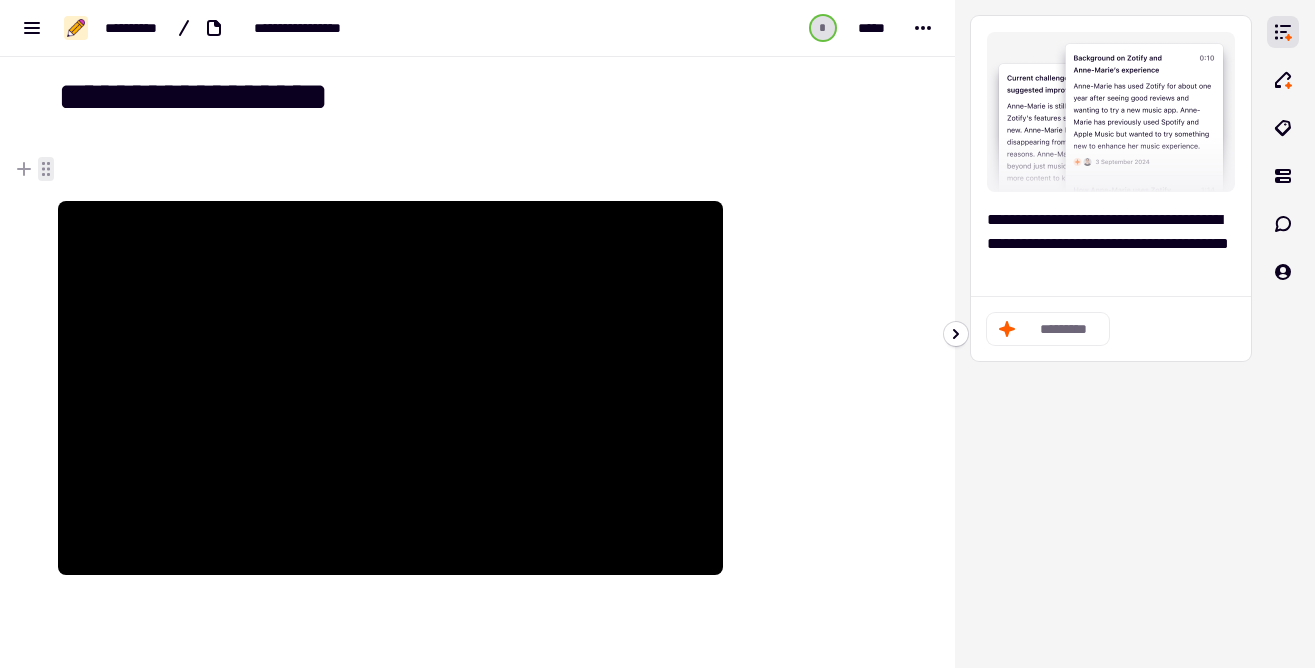 click 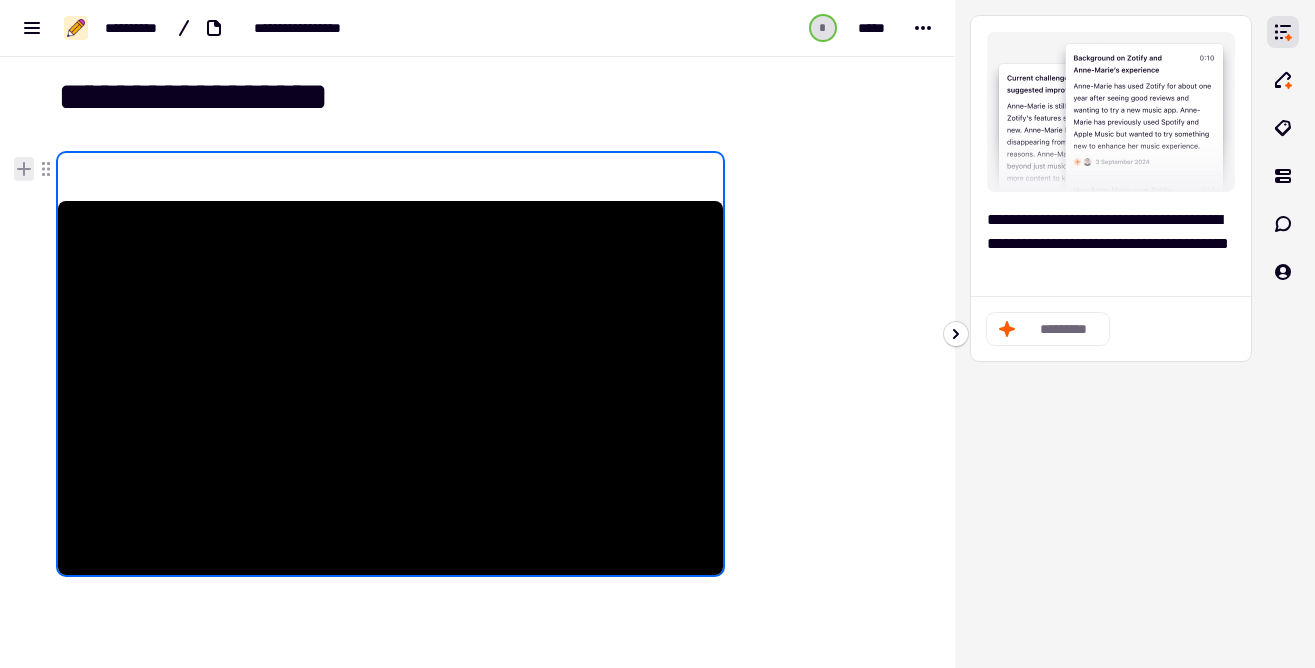 click 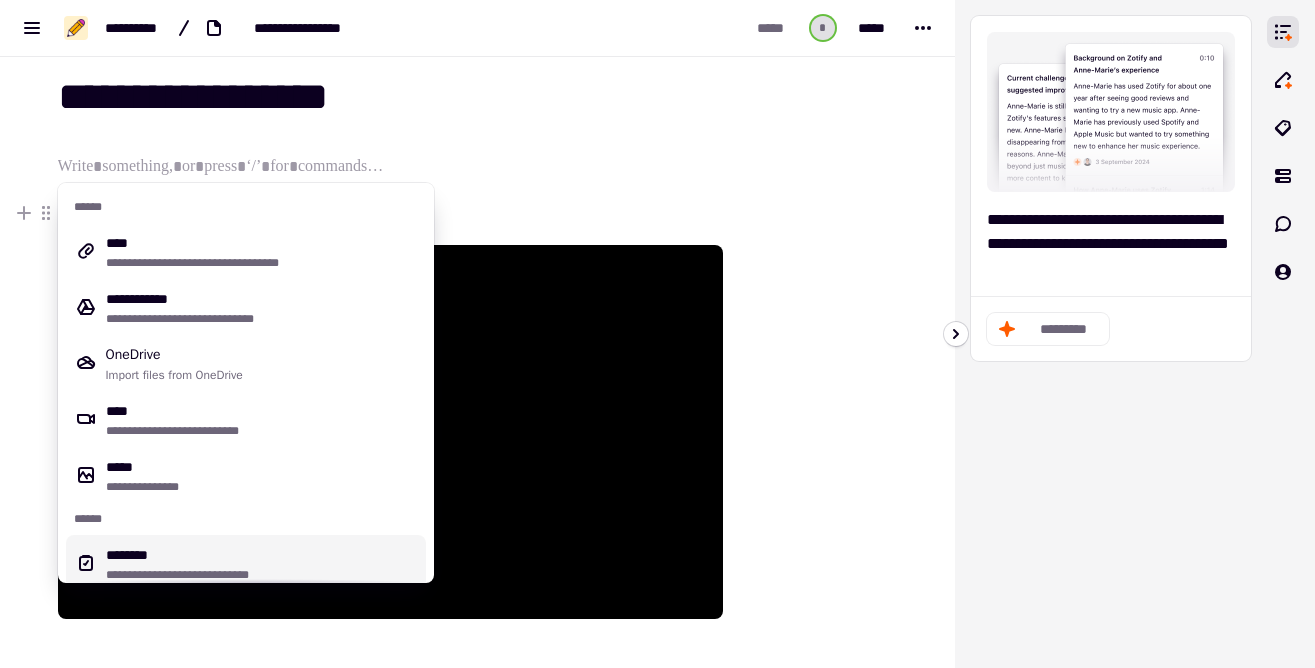 click on "[PERSONAL_INFO]" at bounding box center (262, 563) 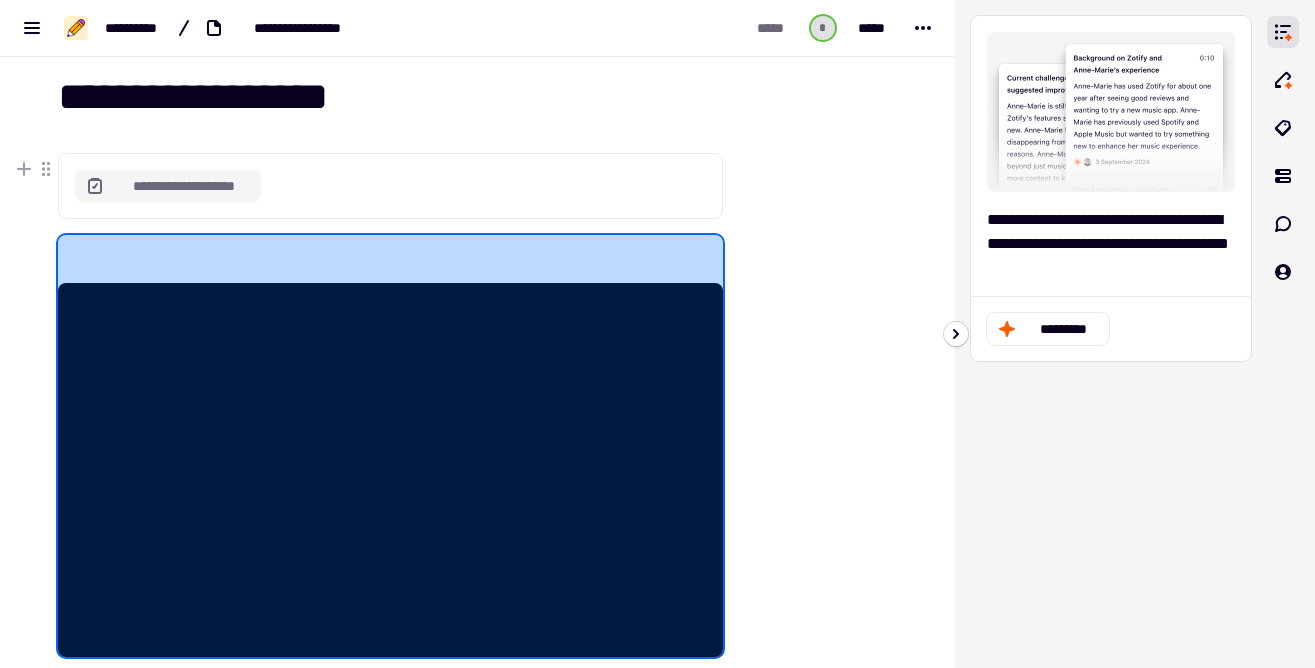click on "**********" 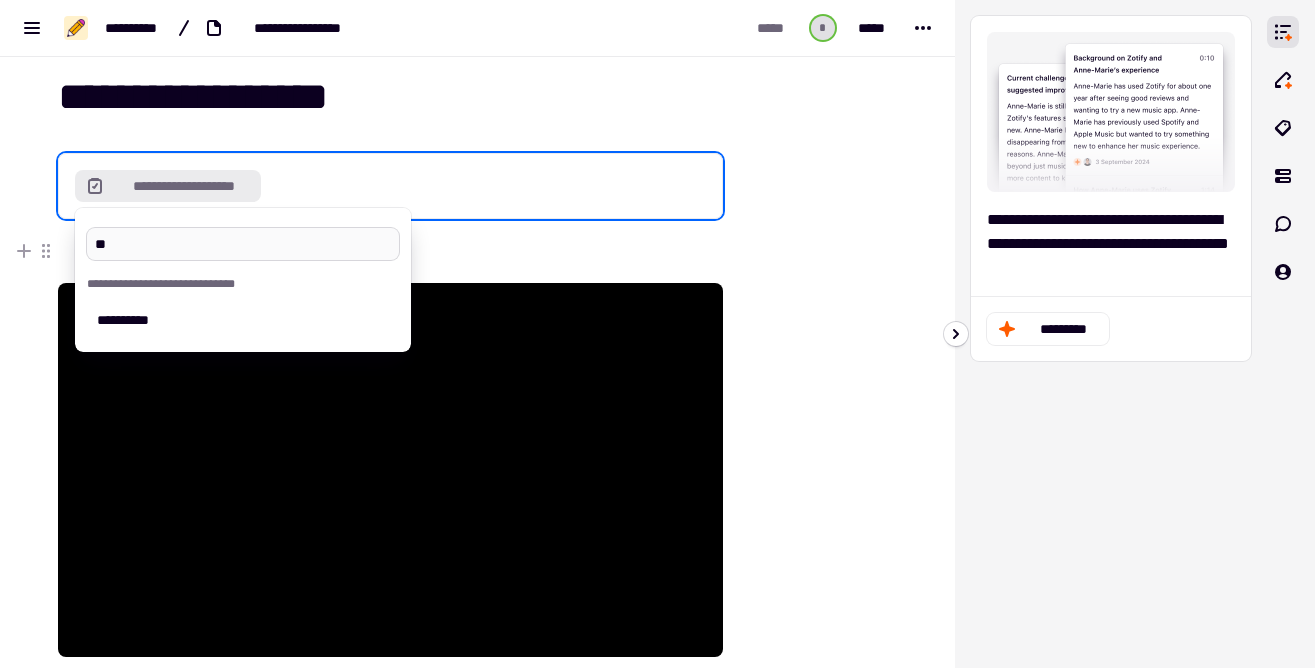 type on "*" 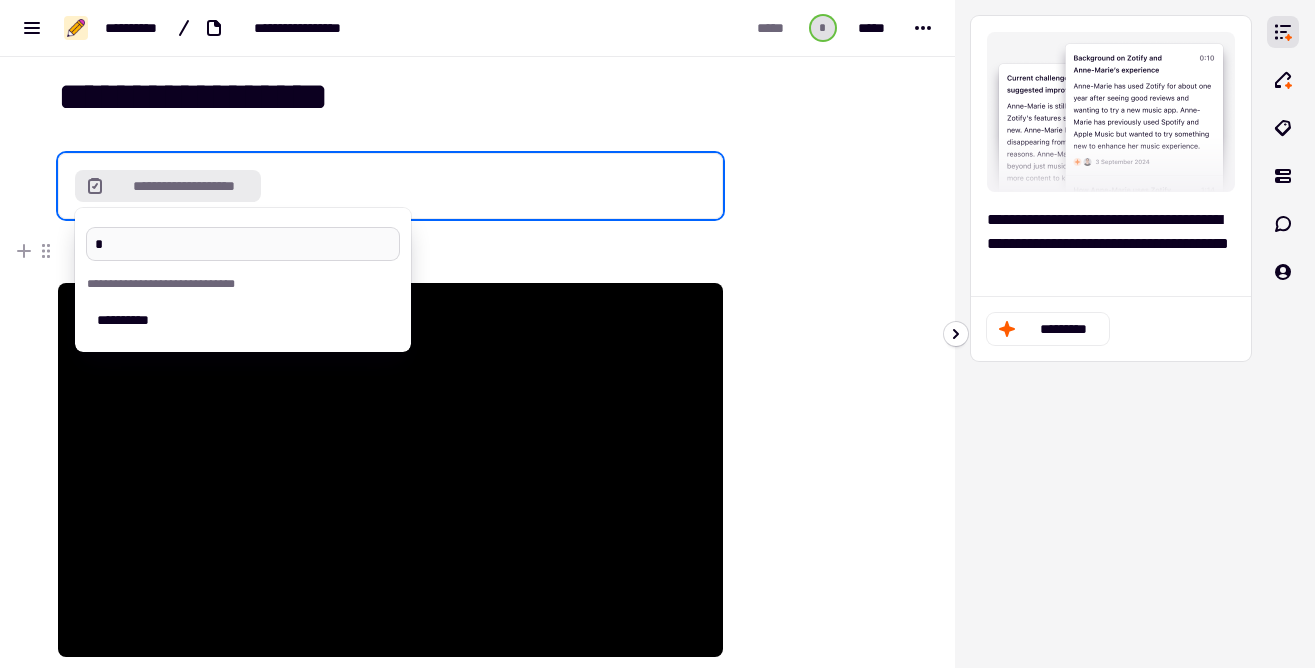 type 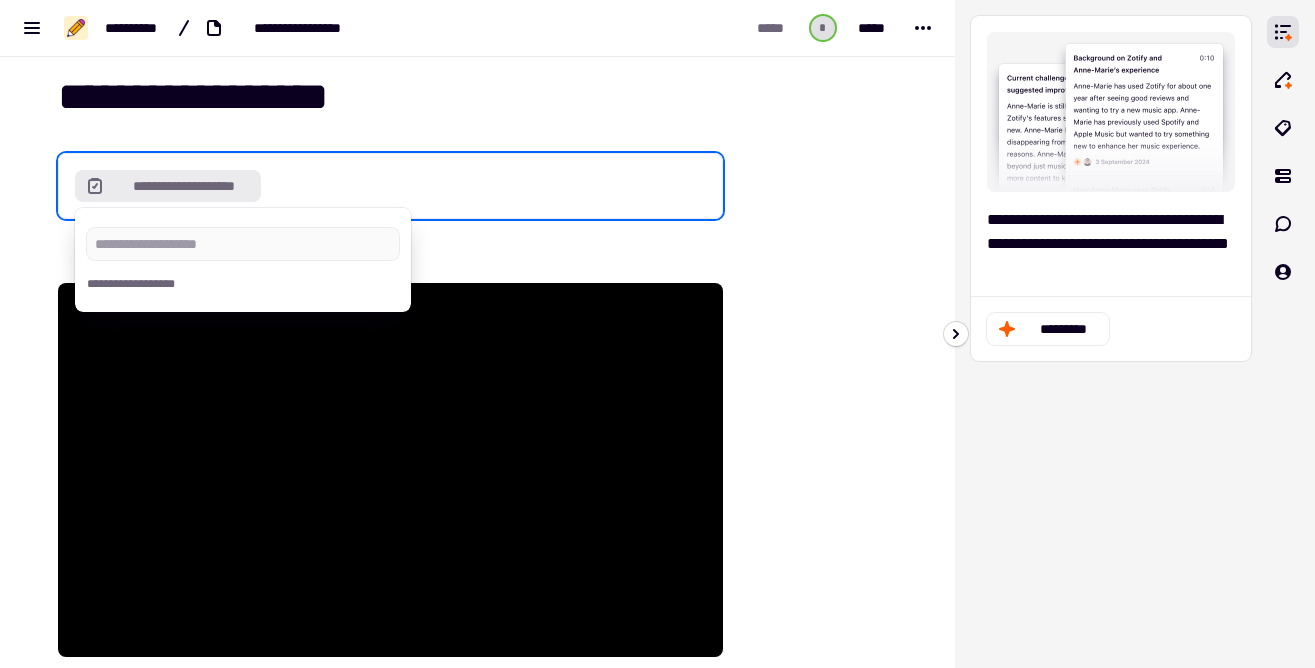 click on "**********" at bounding box center [490, 97] 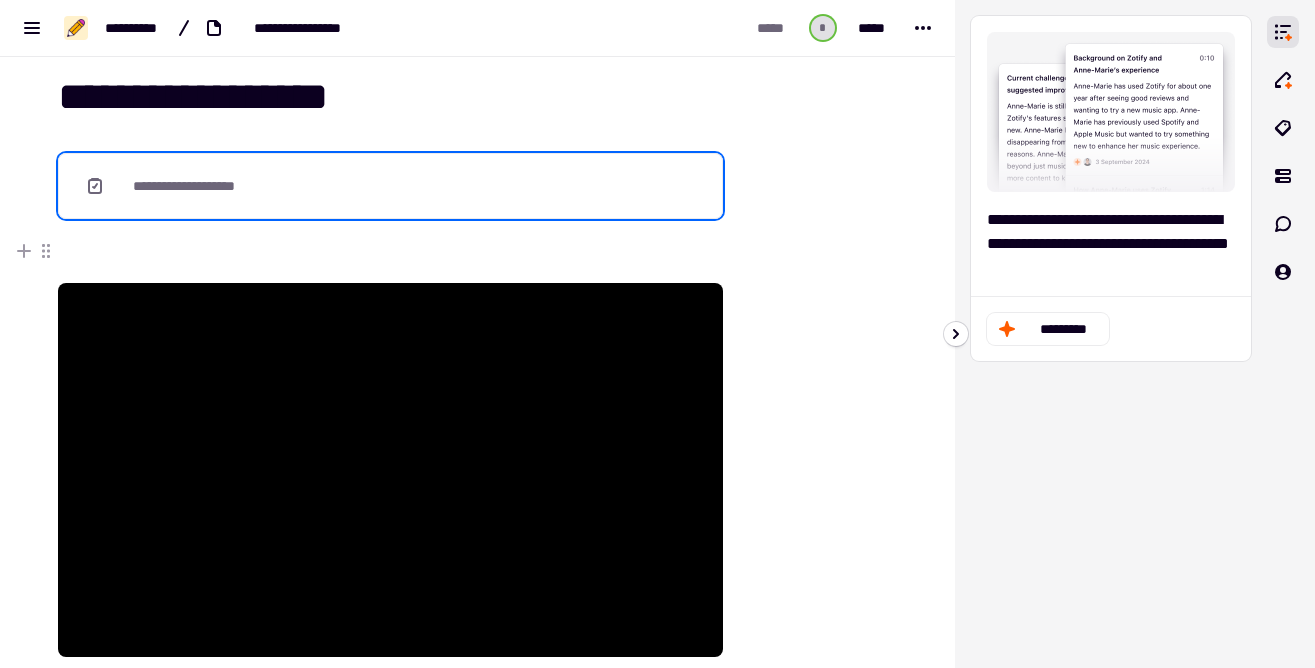 click at bounding box center [390, 259] 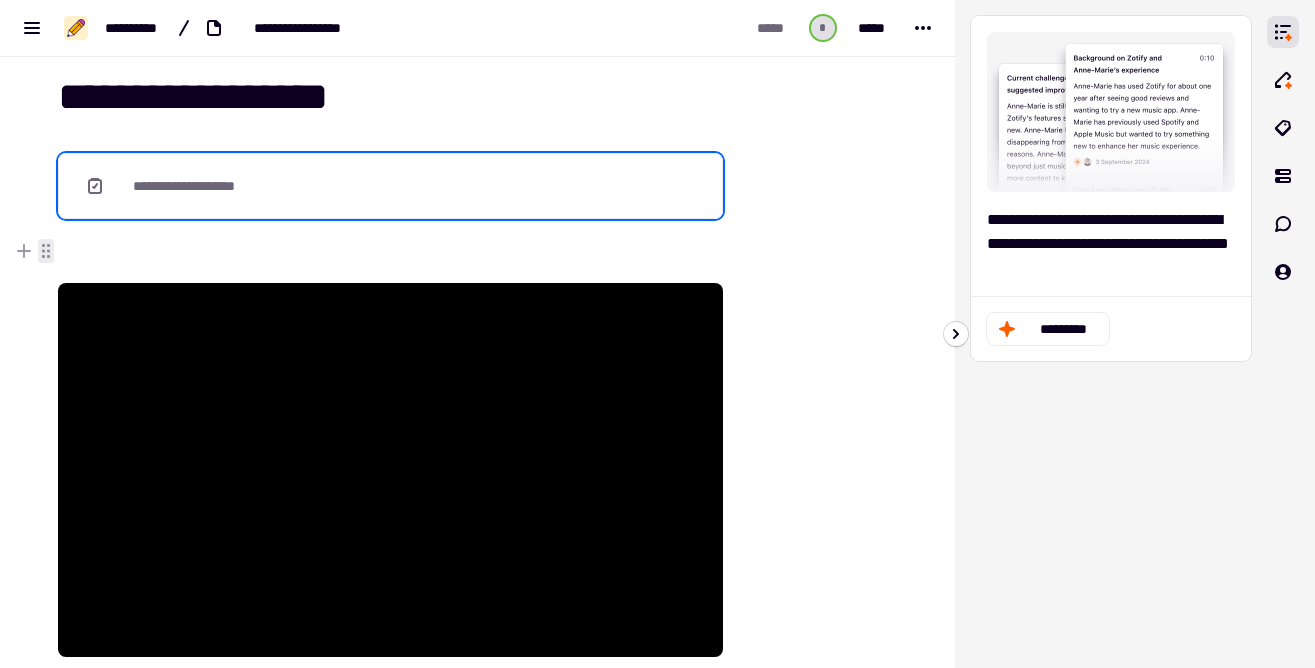 click 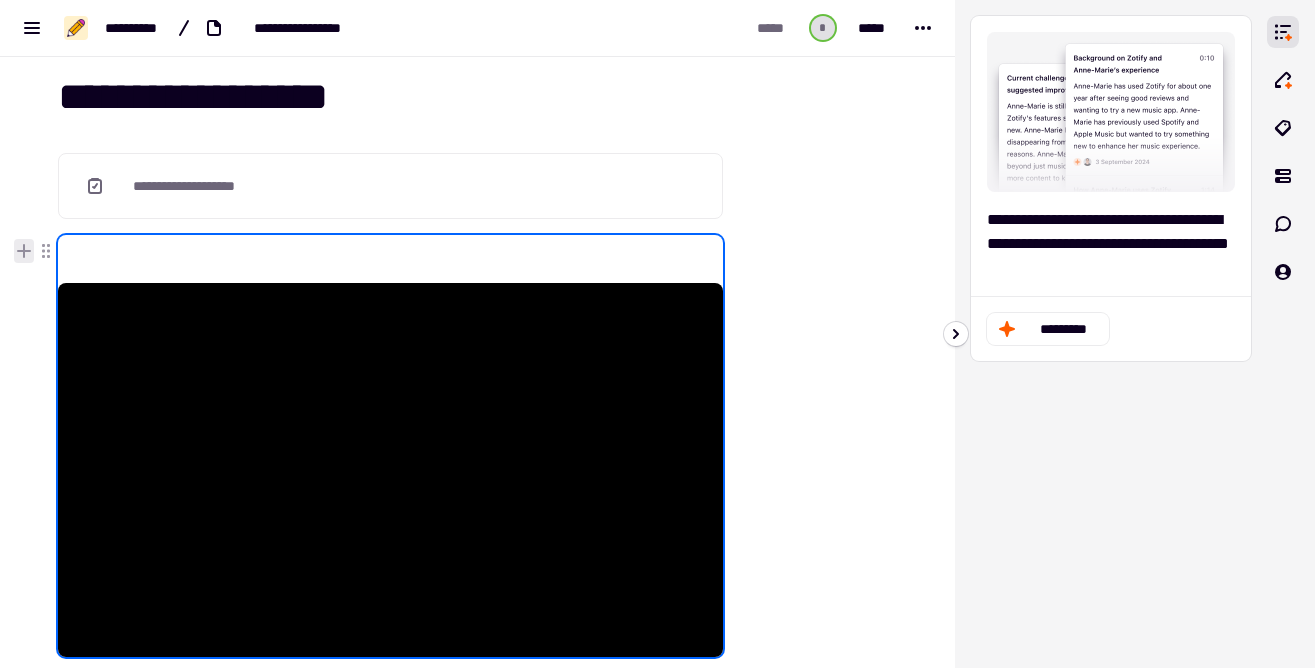 click 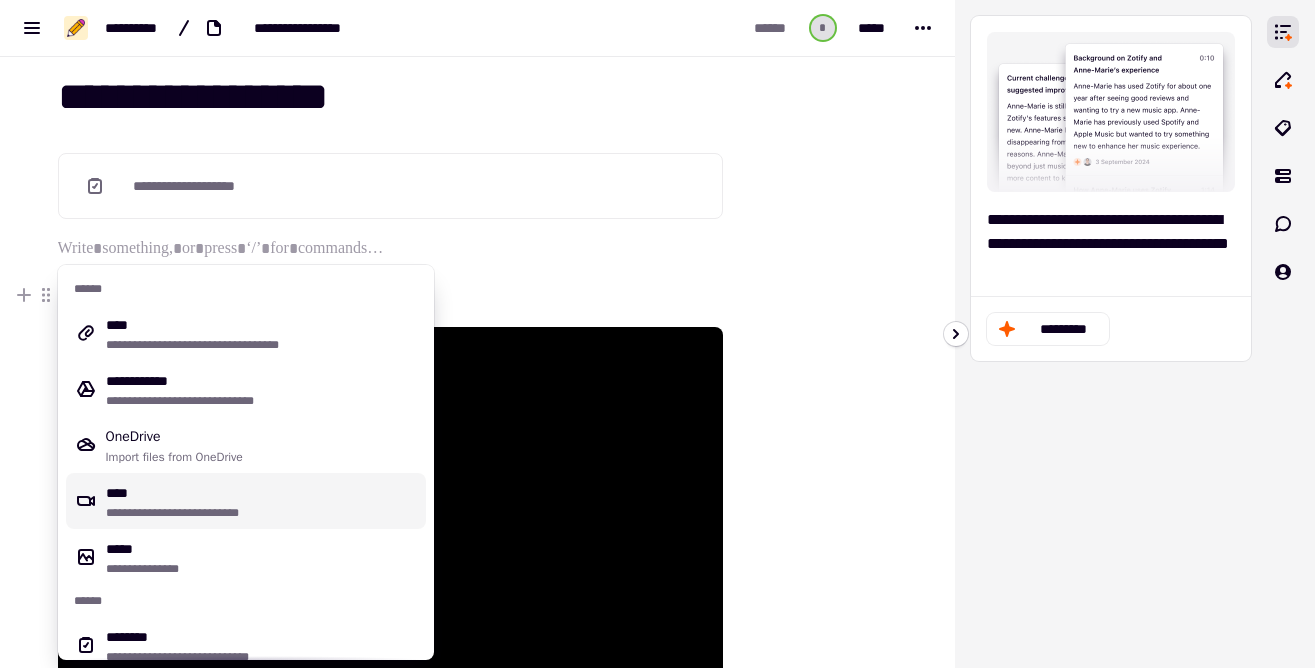 click on "[PERSONAL_INFO]" at bounding box center [262, 501] 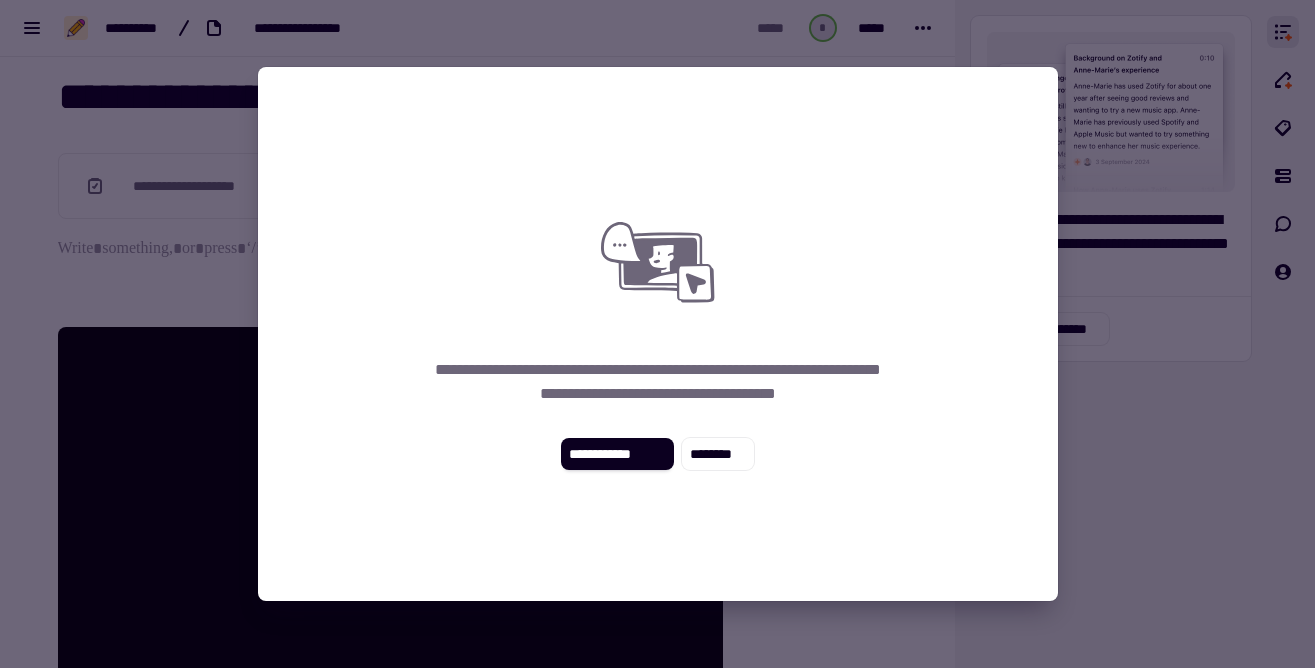 click at bounding box center (657, 334) 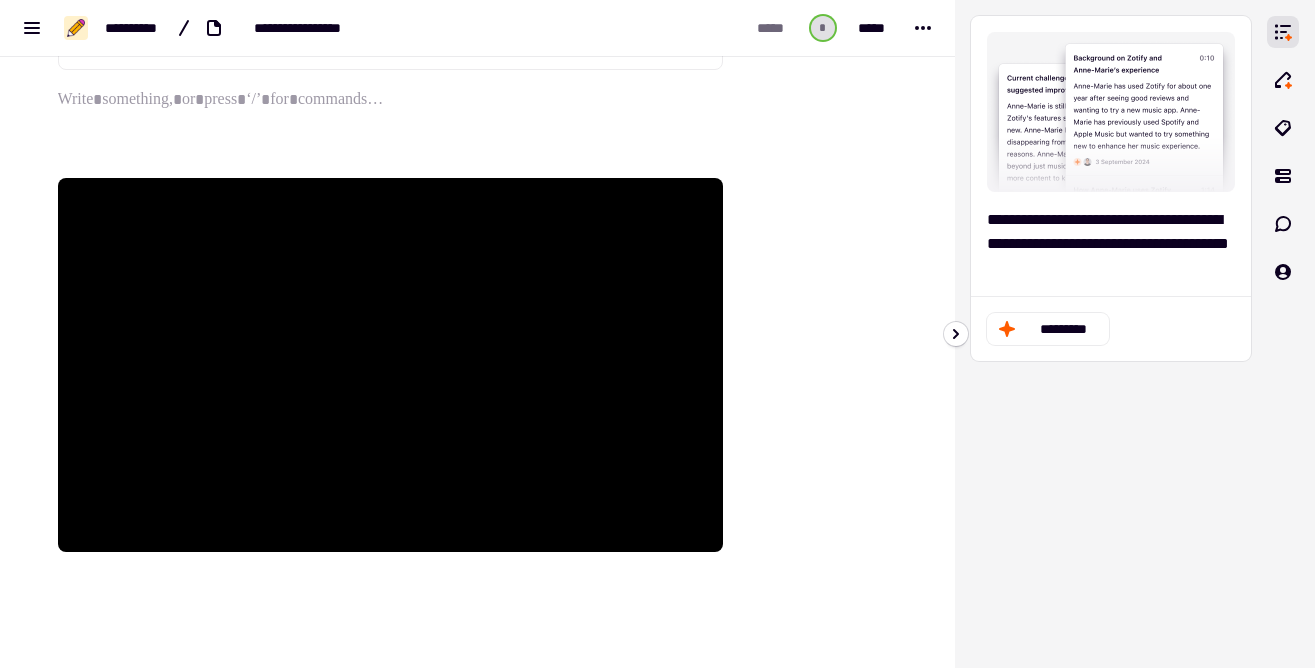 scroll, scrollTop: 342, scrollLeft: 0, axis: vertical 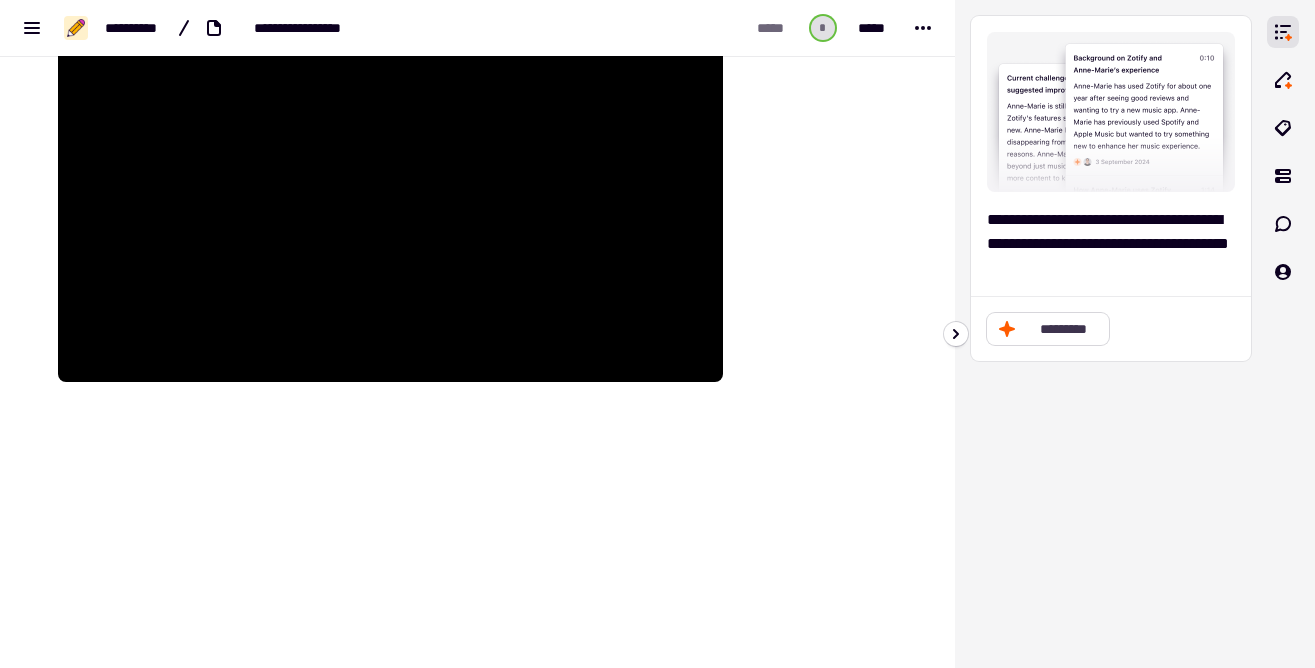 click on "*********" 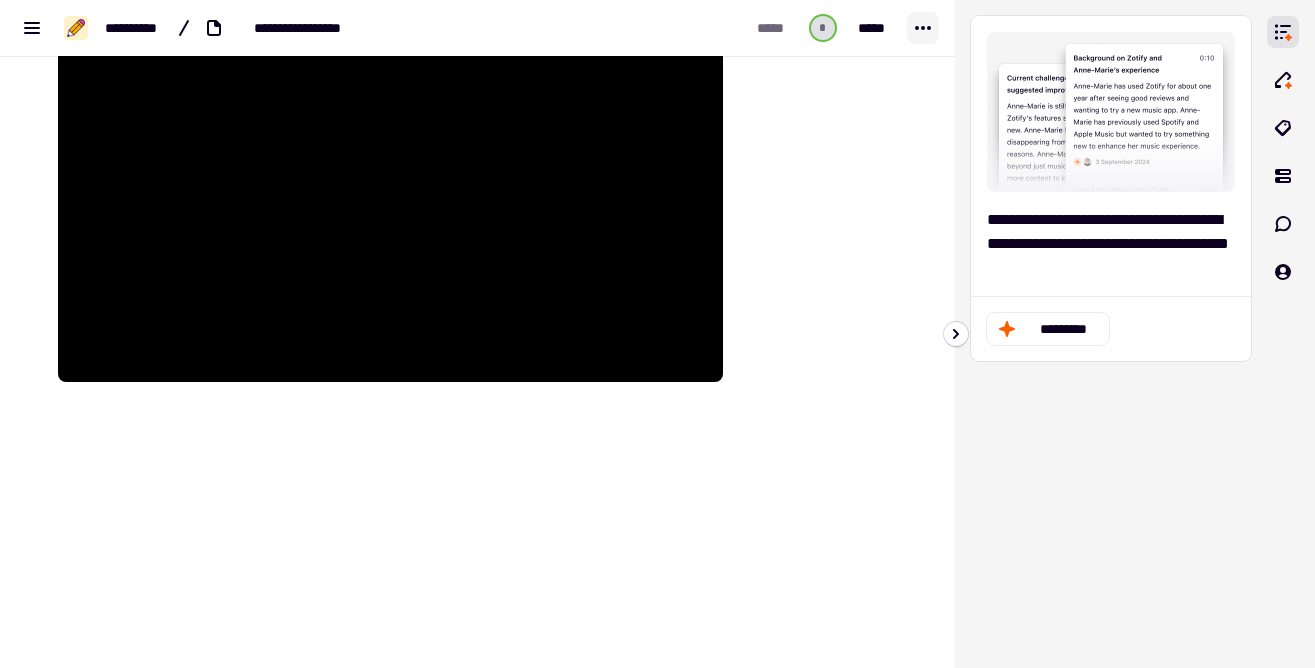 click 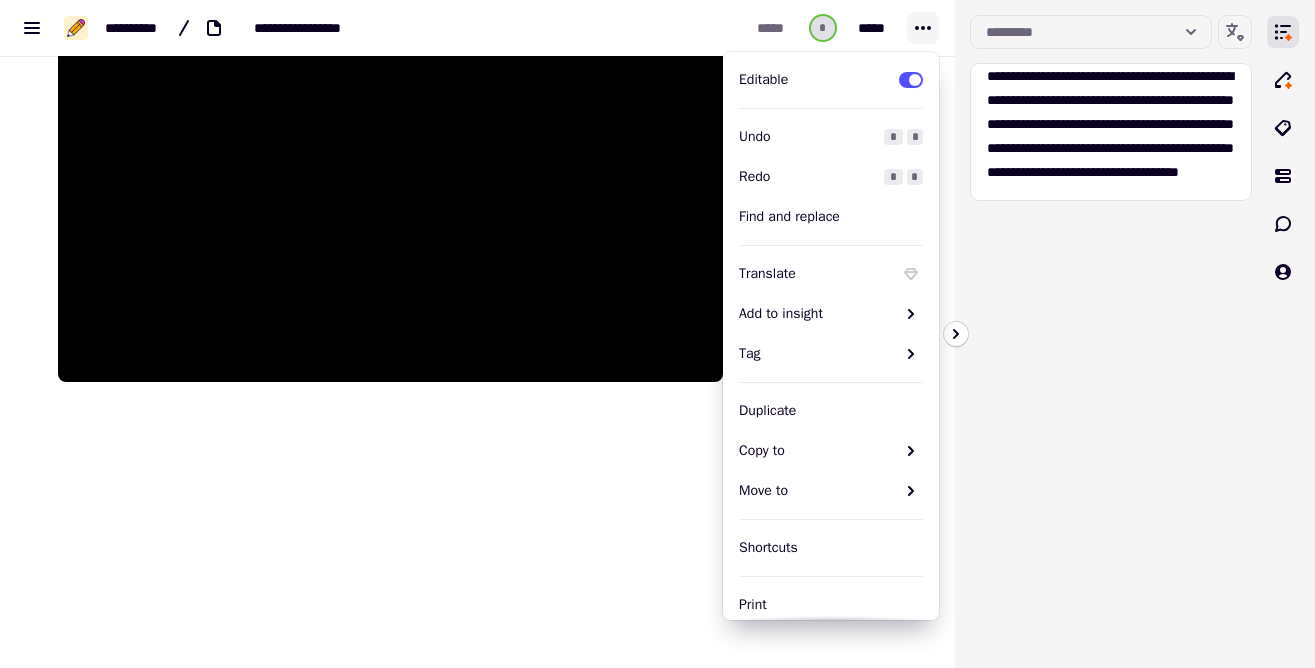 click 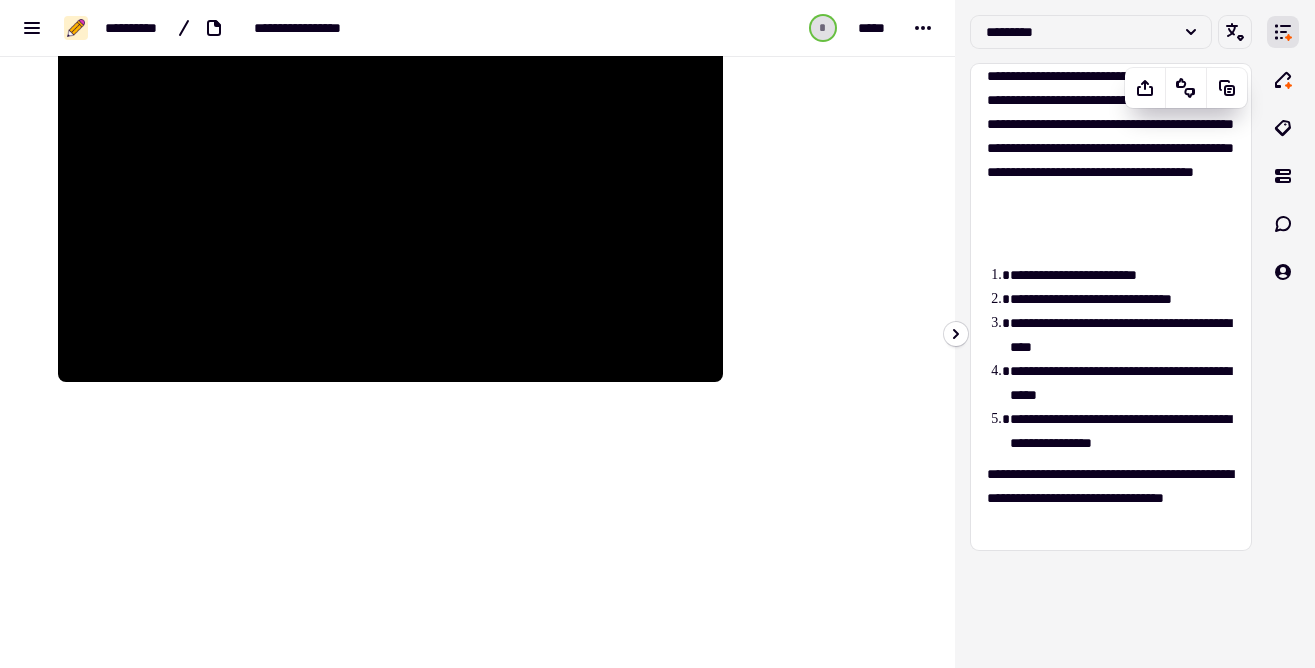 scroll, scrollTop: 11, scrollLeft: 0, axis: vertical 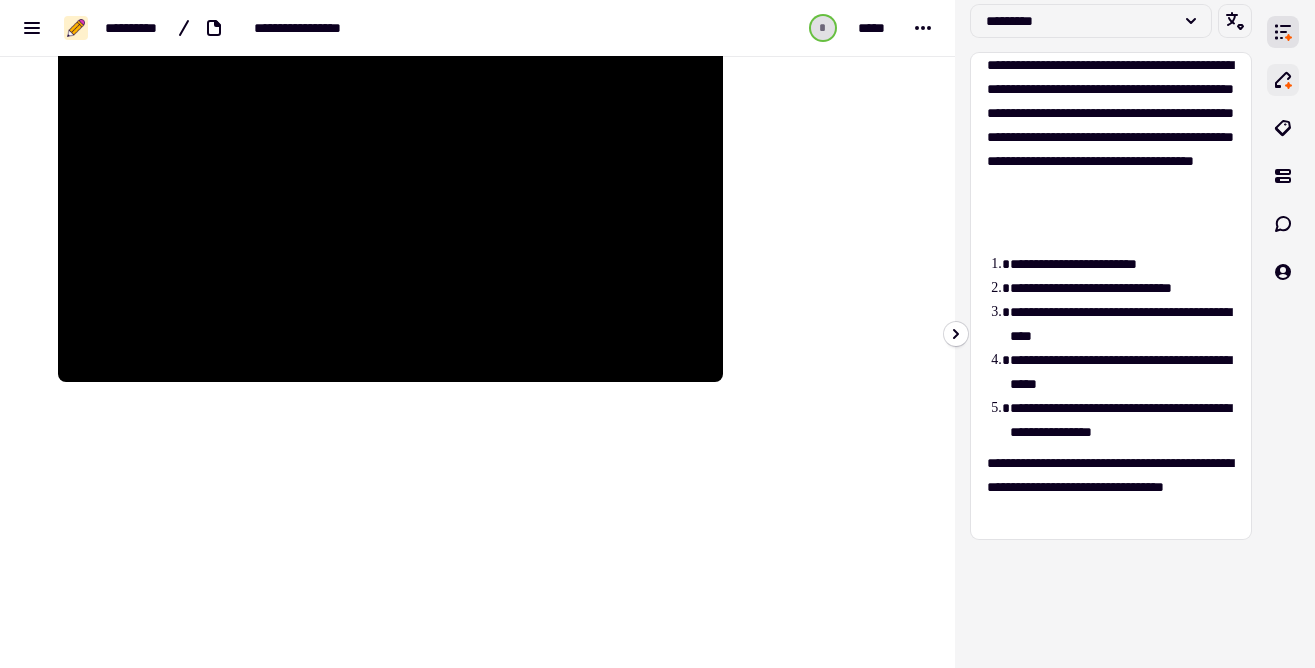 click 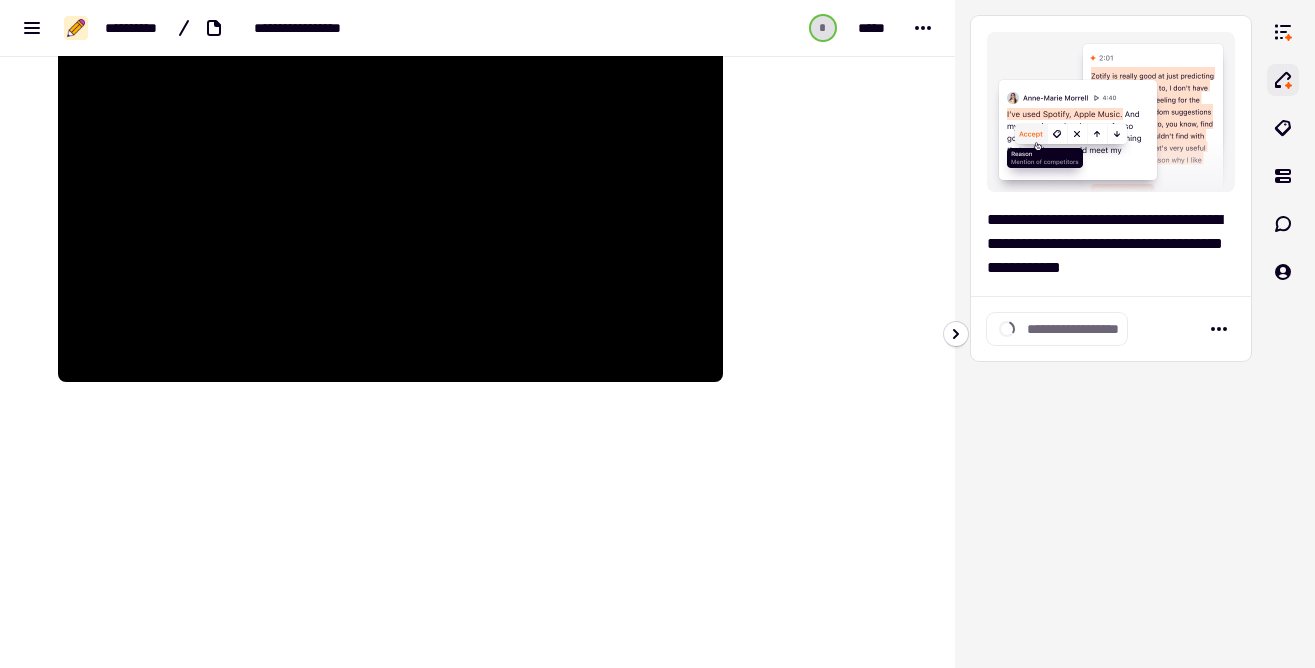 scroll, scrollTop: 0, scrollLeft: 0, axis: both 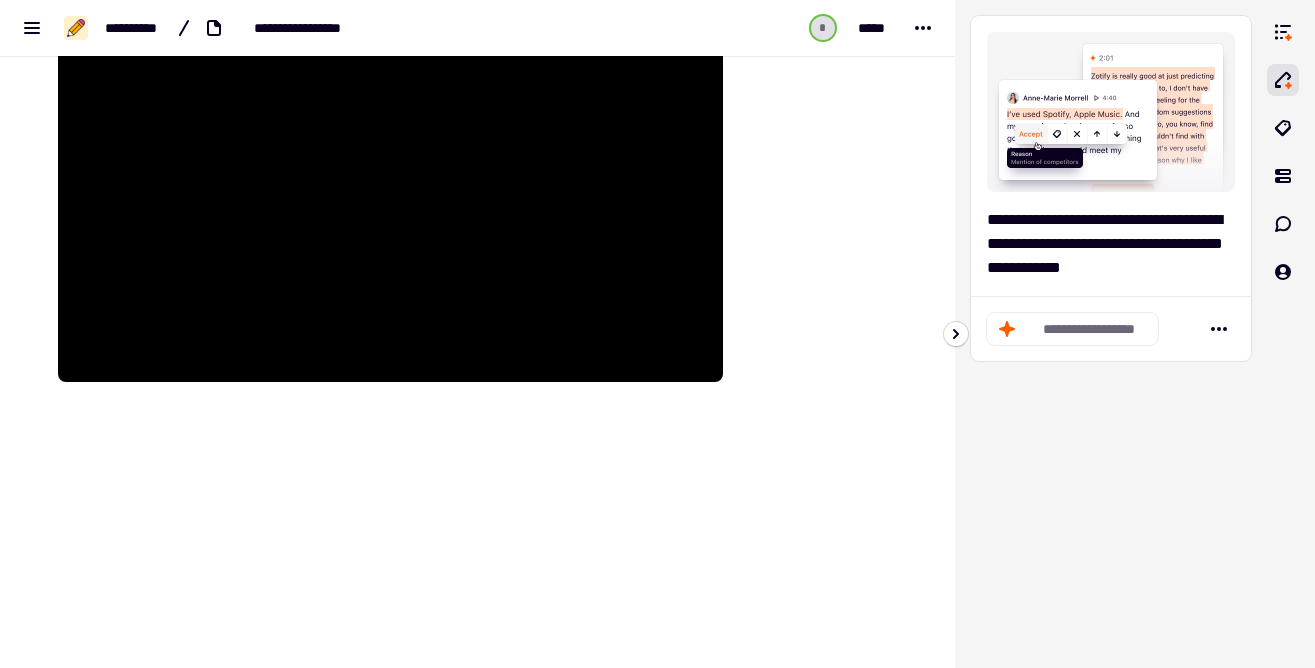 click on "**********" 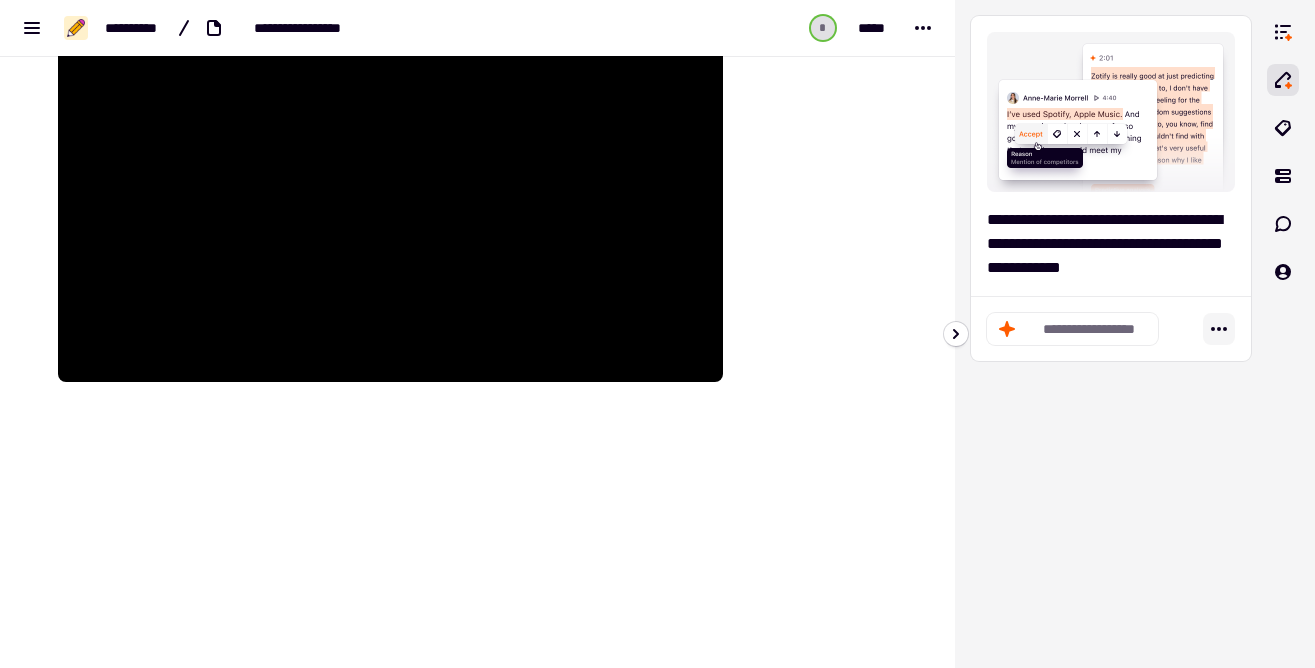 click 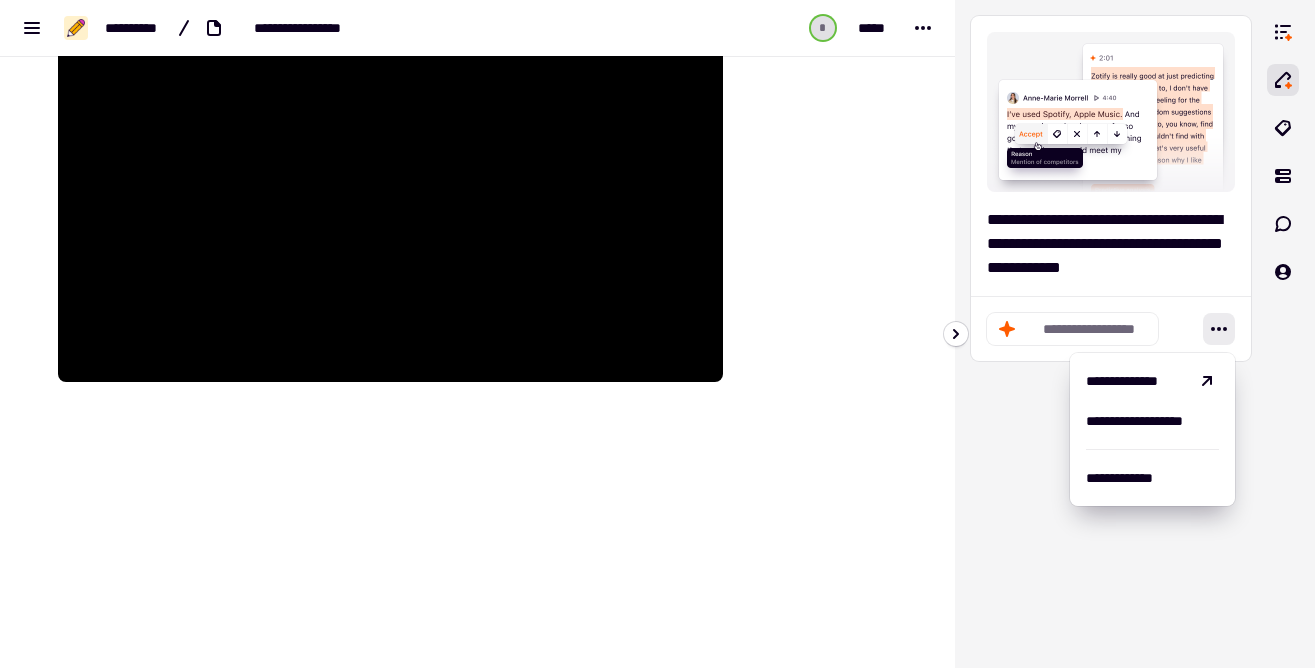 click on "**********" 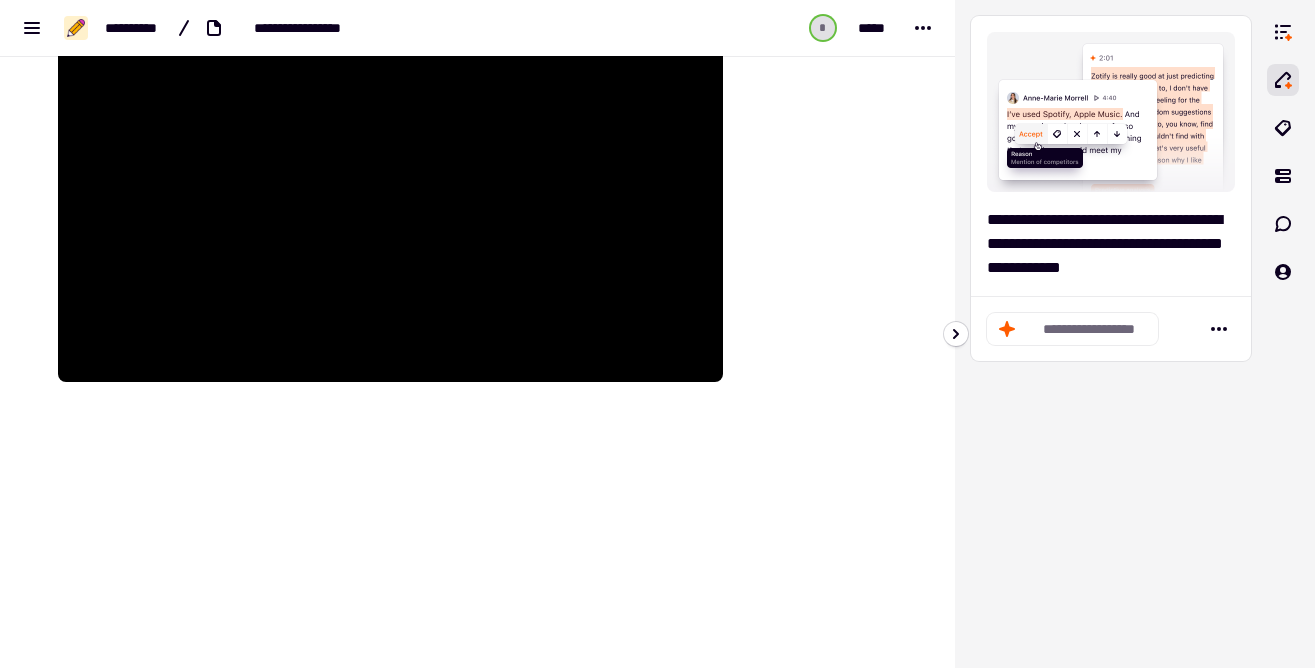 click on "**********" 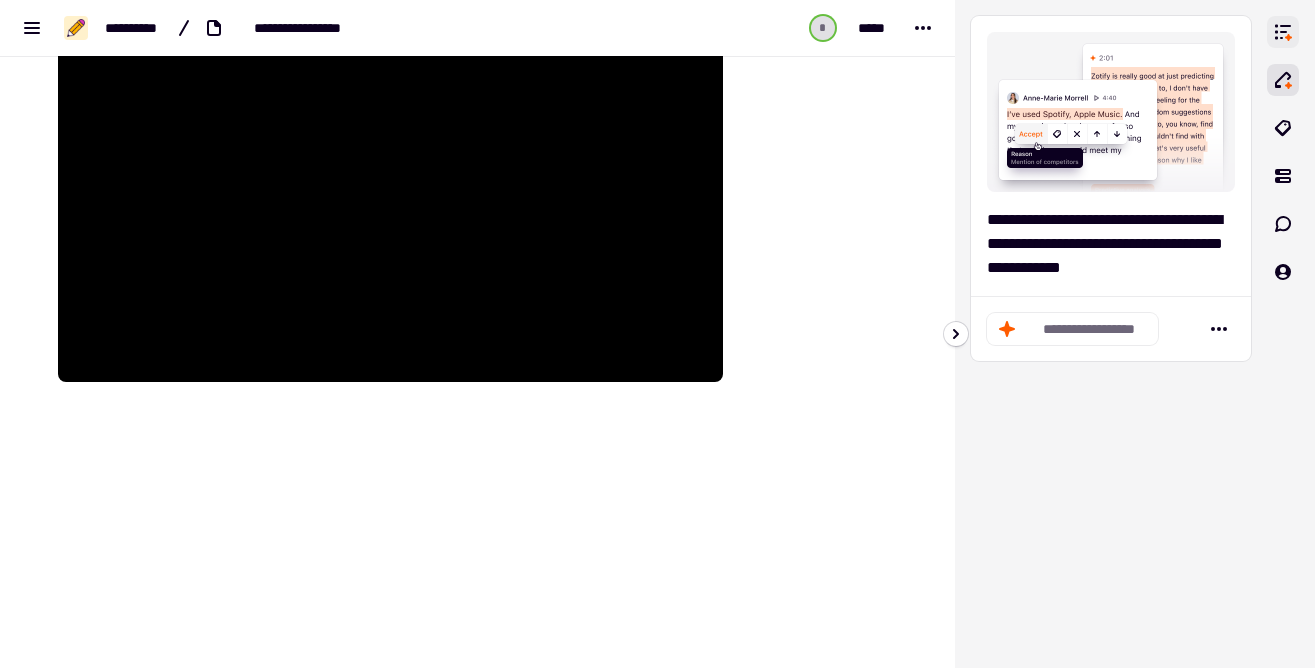 click 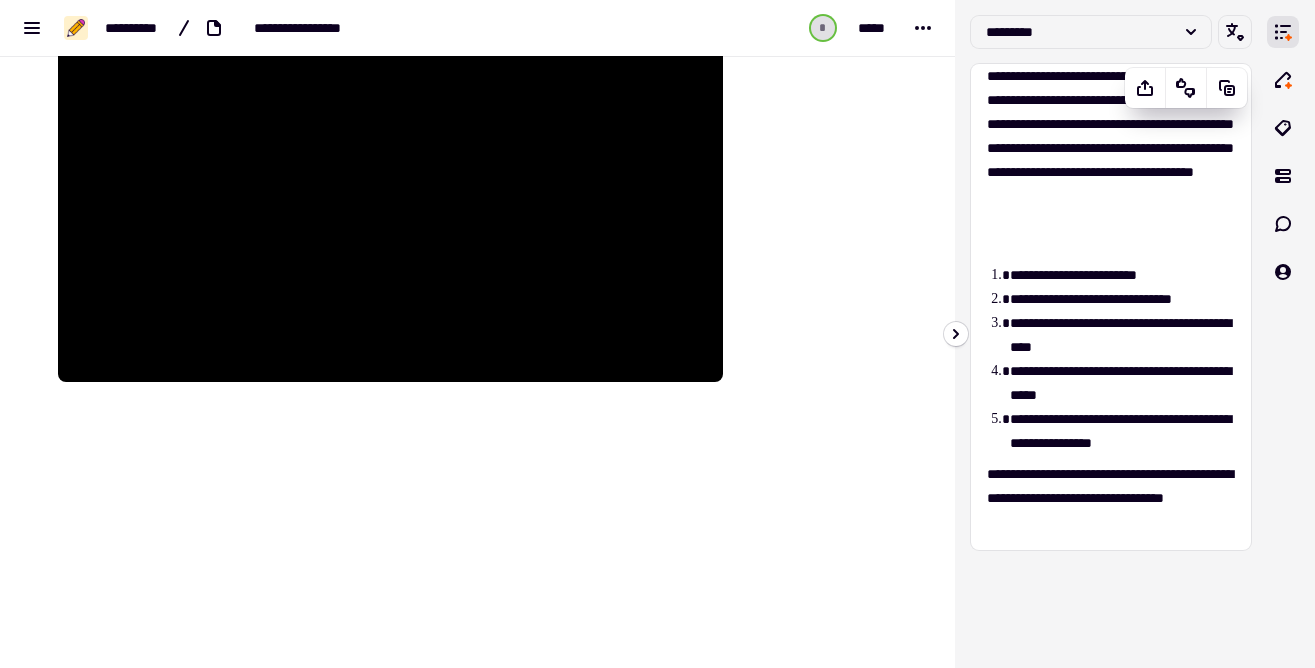 scroll, scrollTop: 89, scrollLeft: 0, axis: vertical 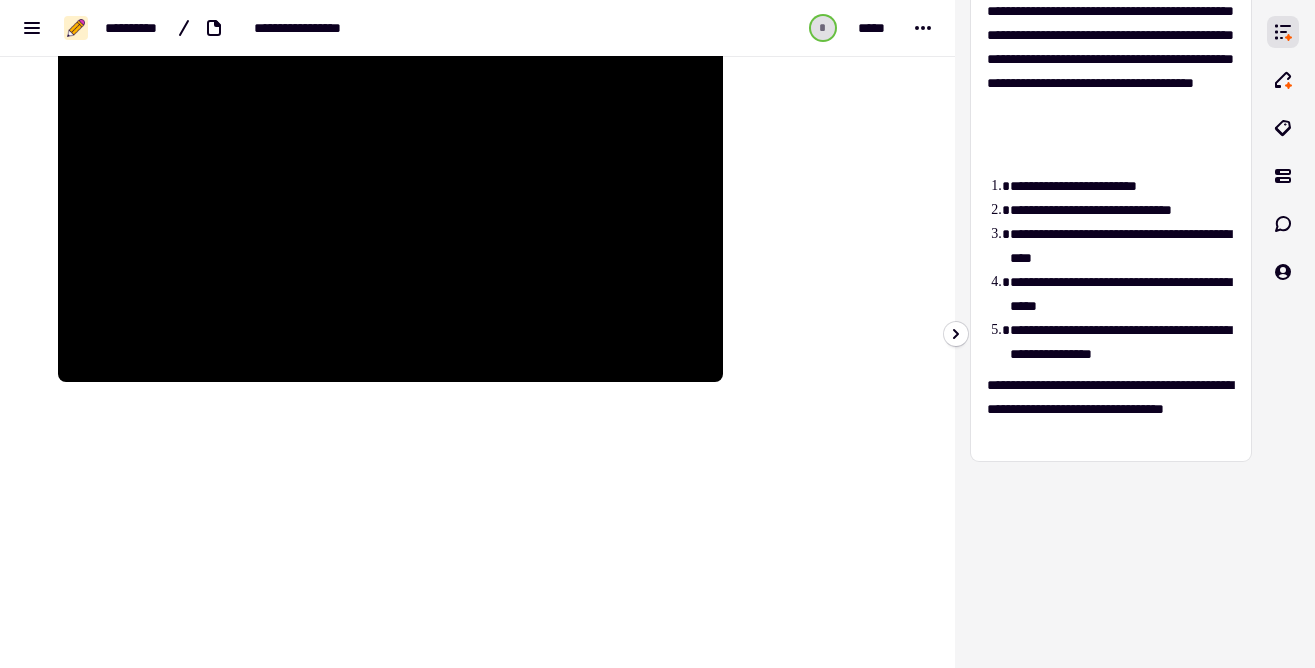 click on "[PERSONAL_INFO]" at bounding box center [1111, 334] 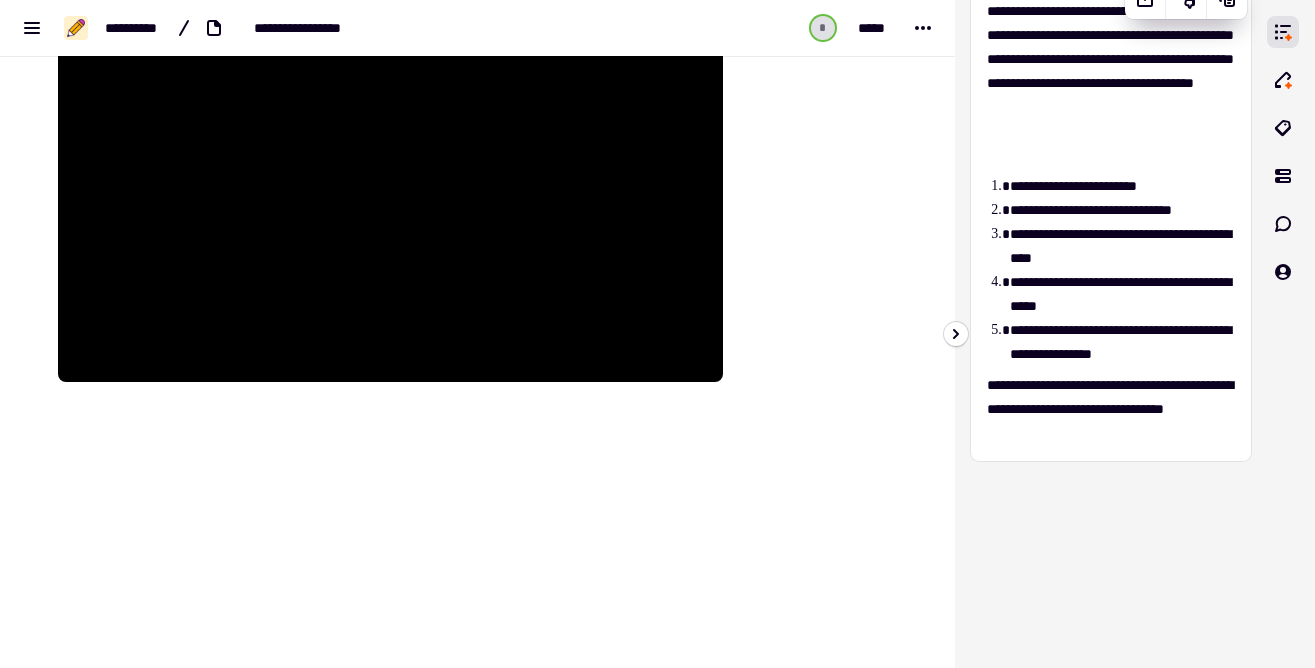scroll, scrollTop: 0, scrollLeft: 0, axis: both 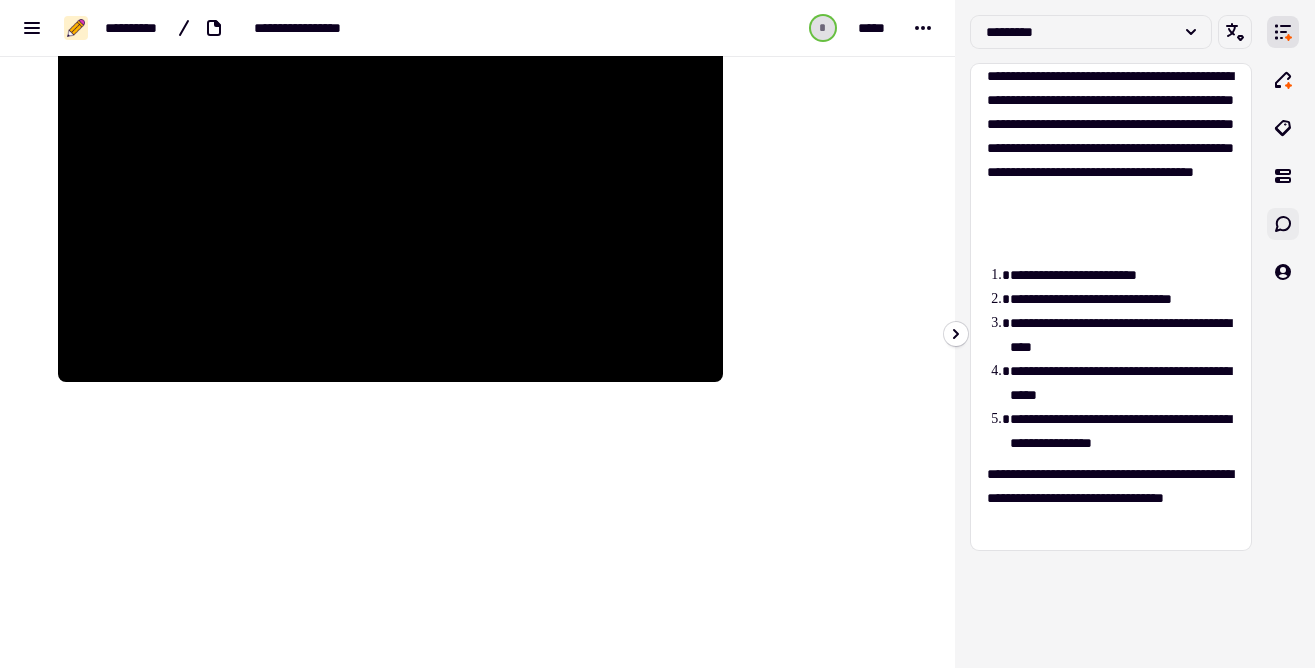 click 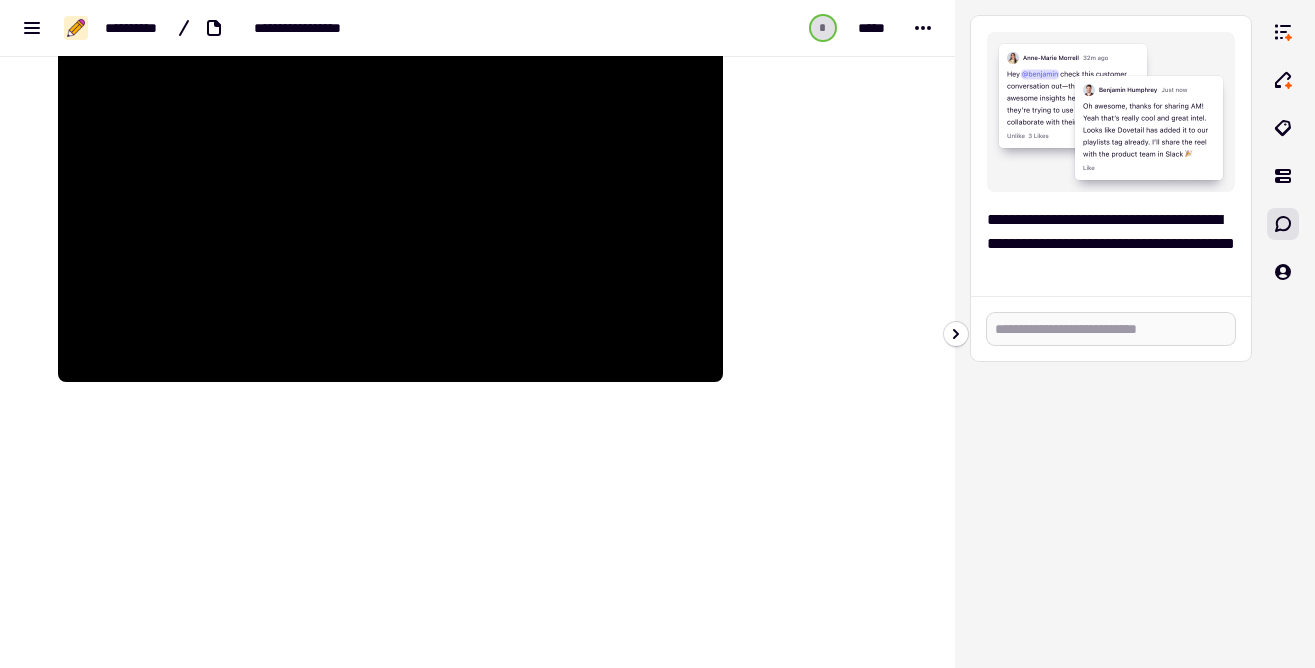 click at bounding box center (1111, 329) 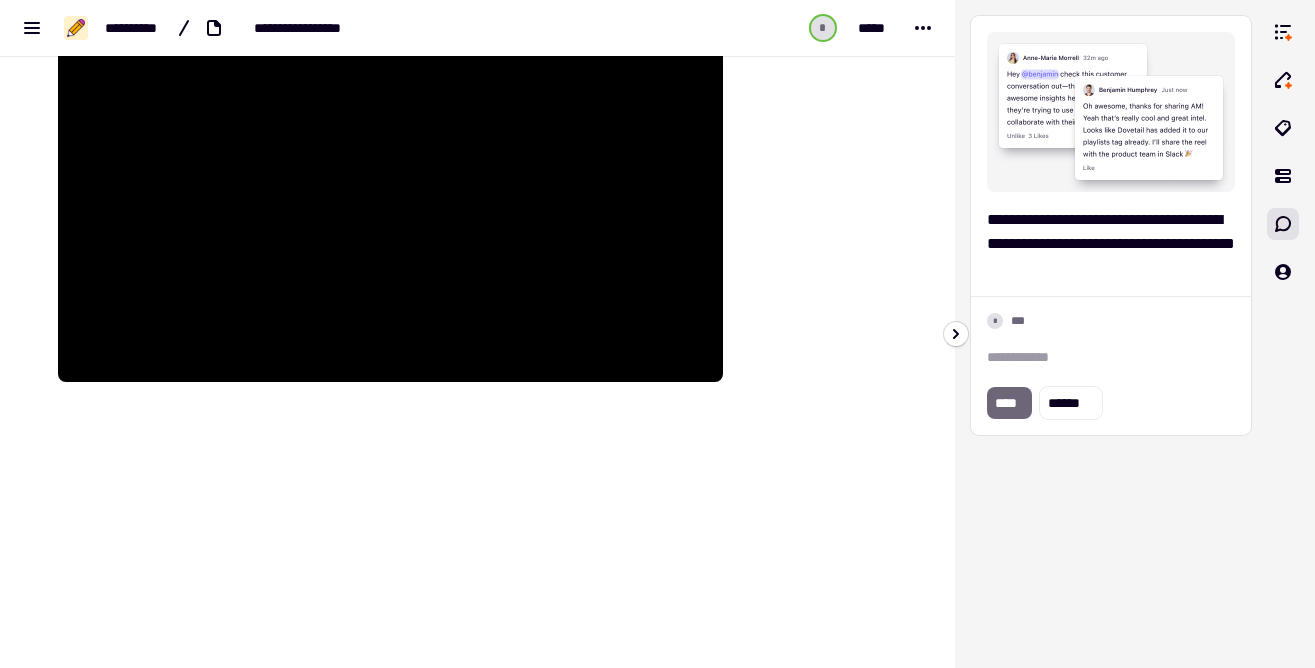 type 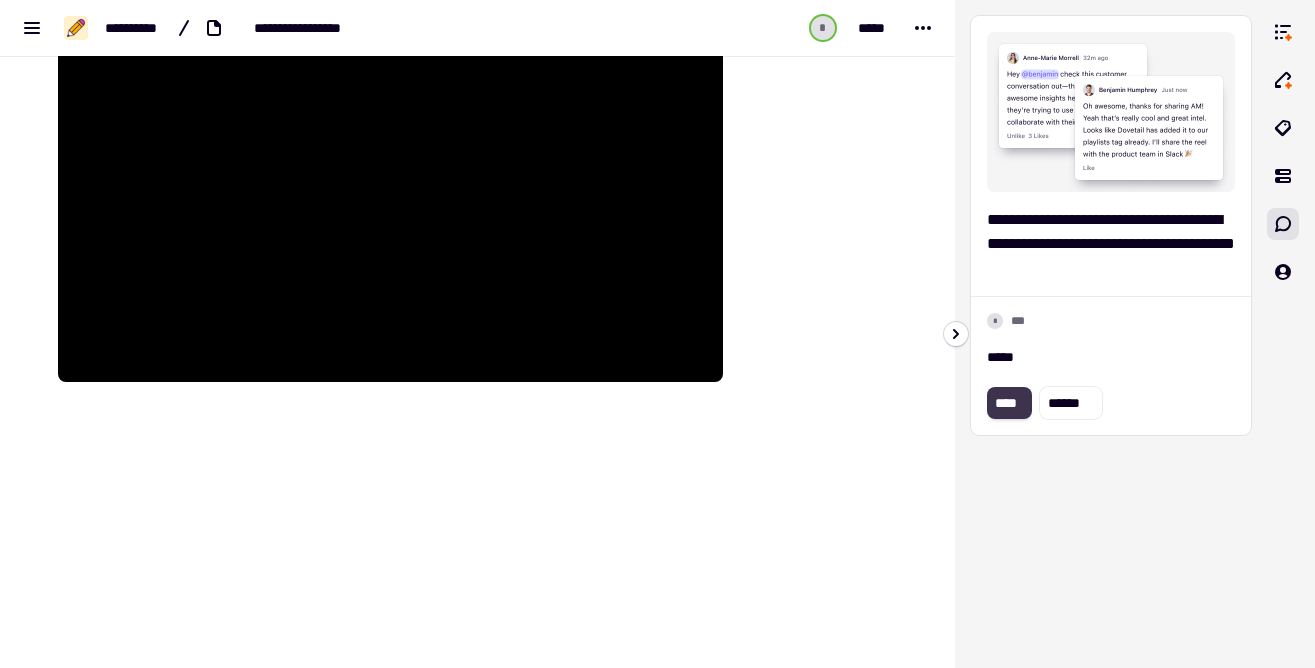 click on "****" 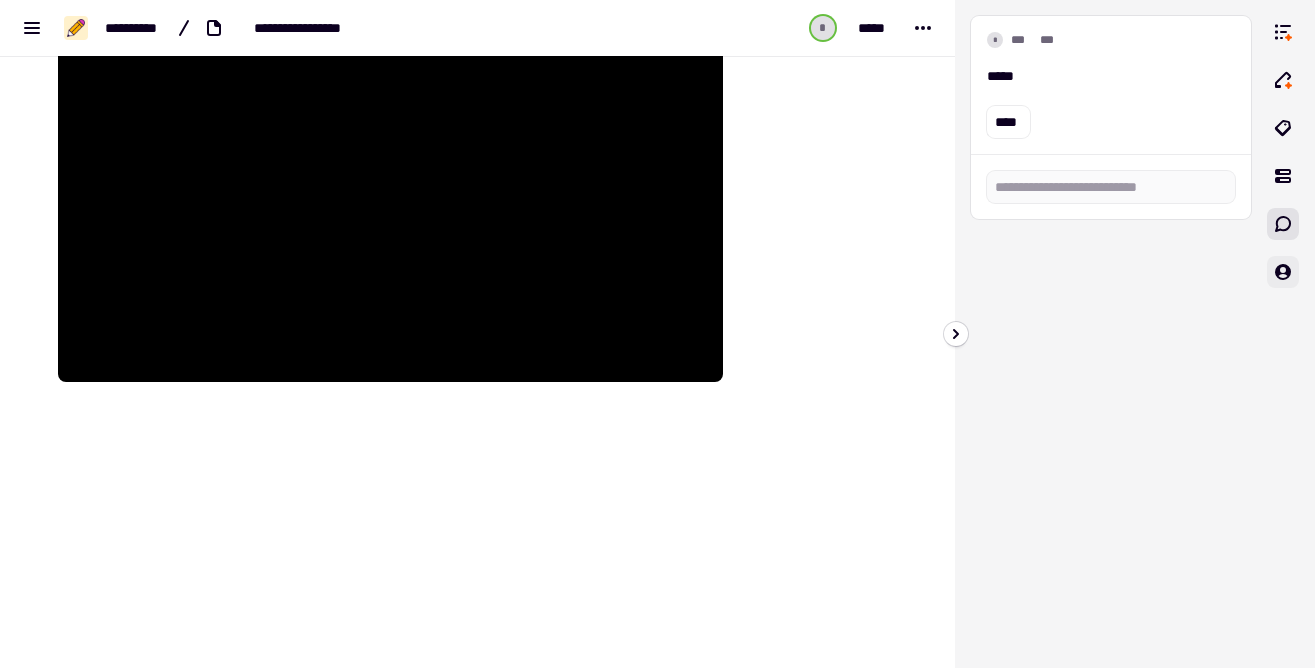 click 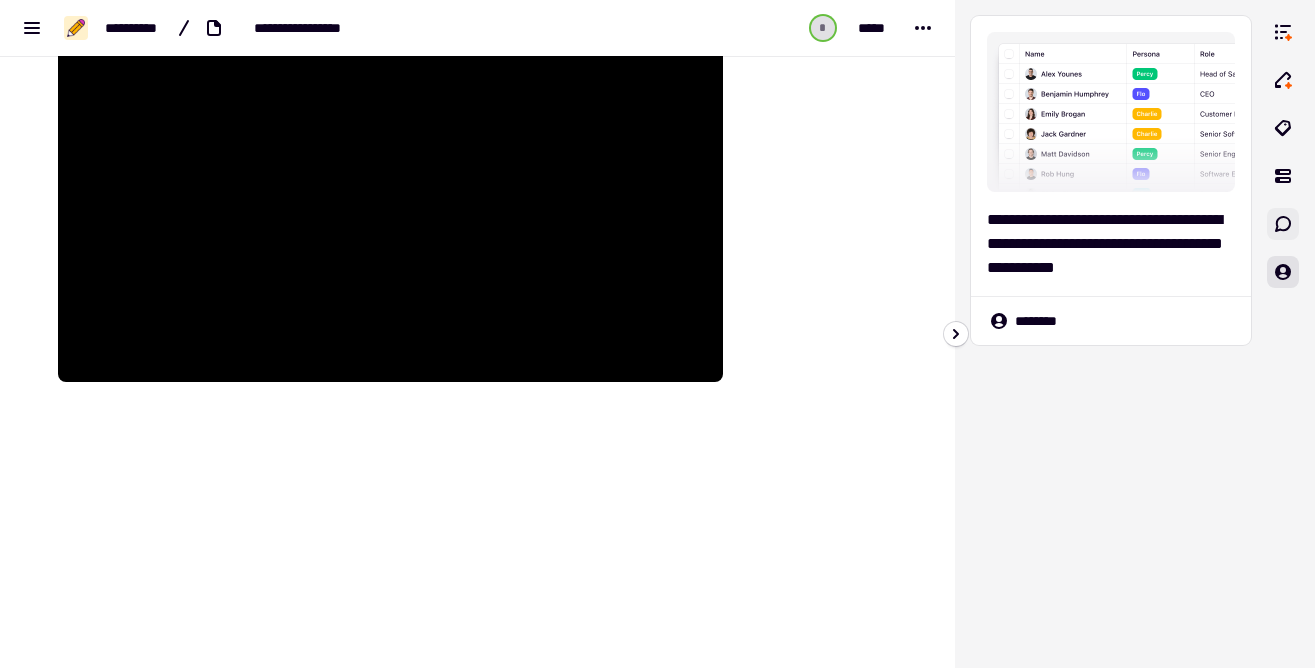 click 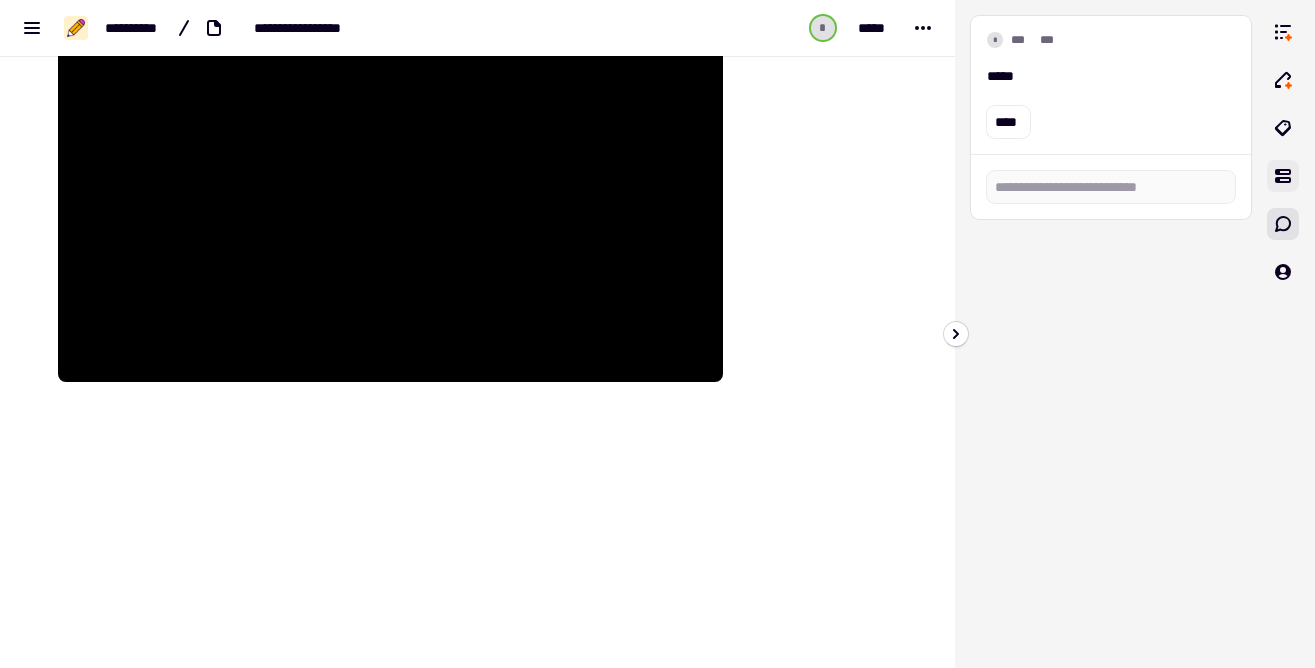 click 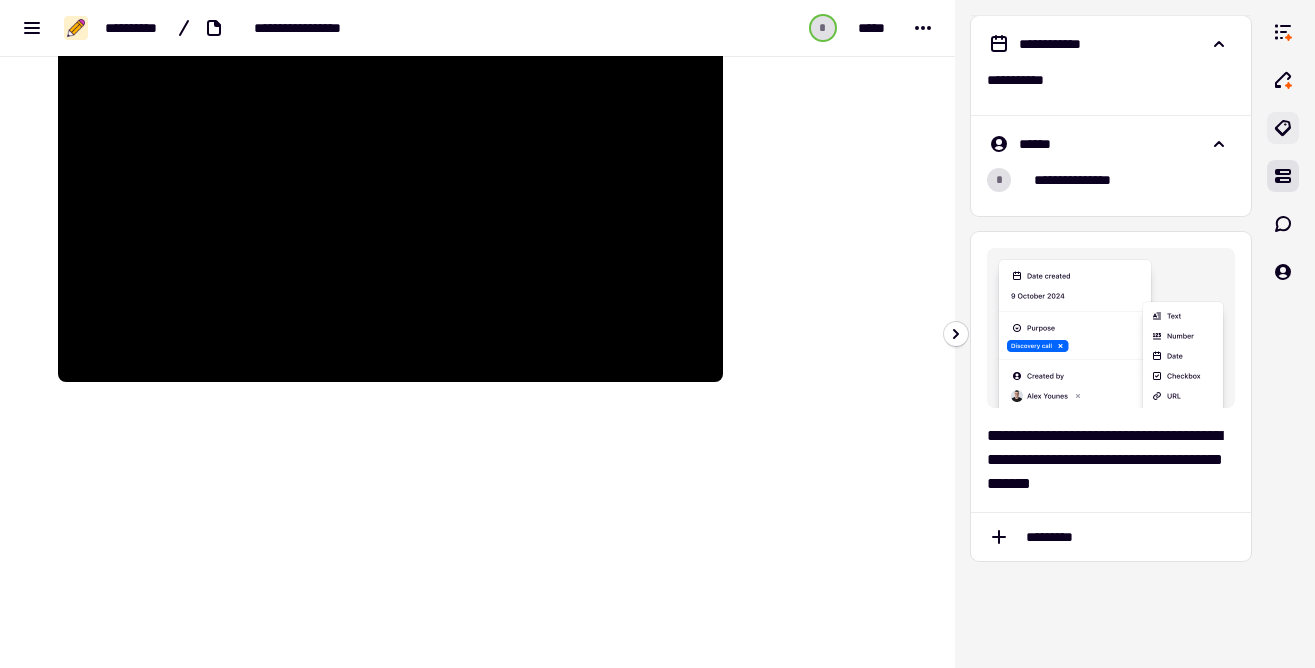 click 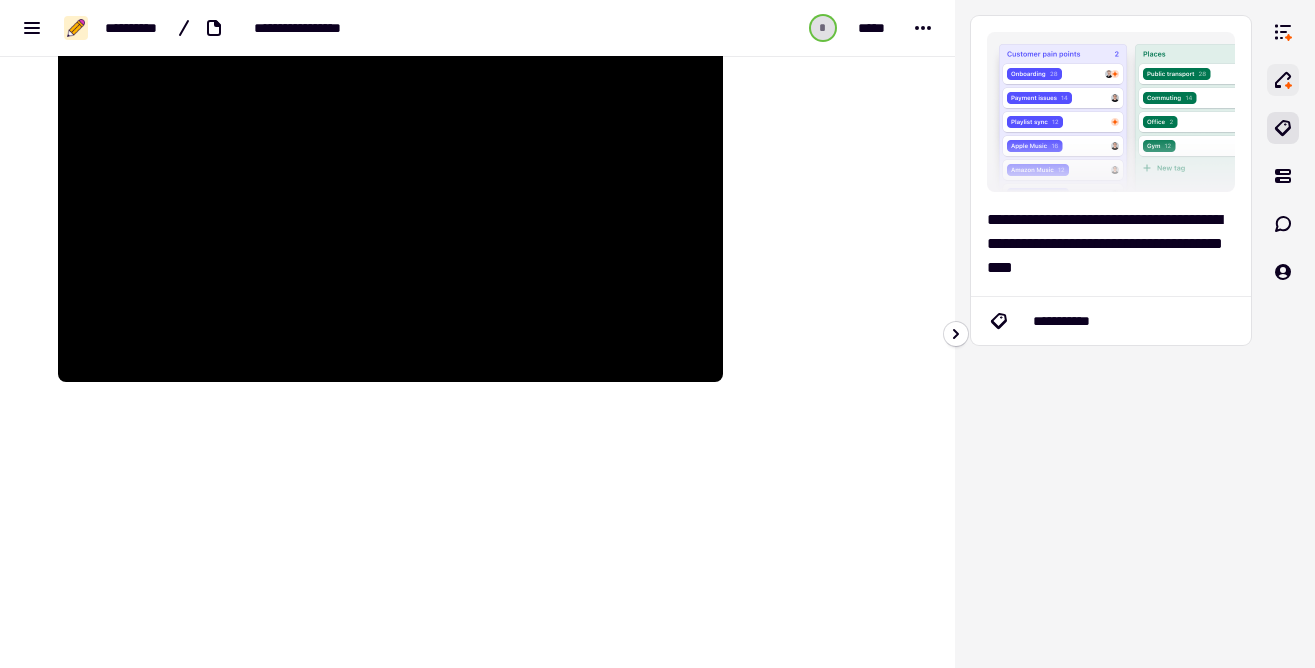 click 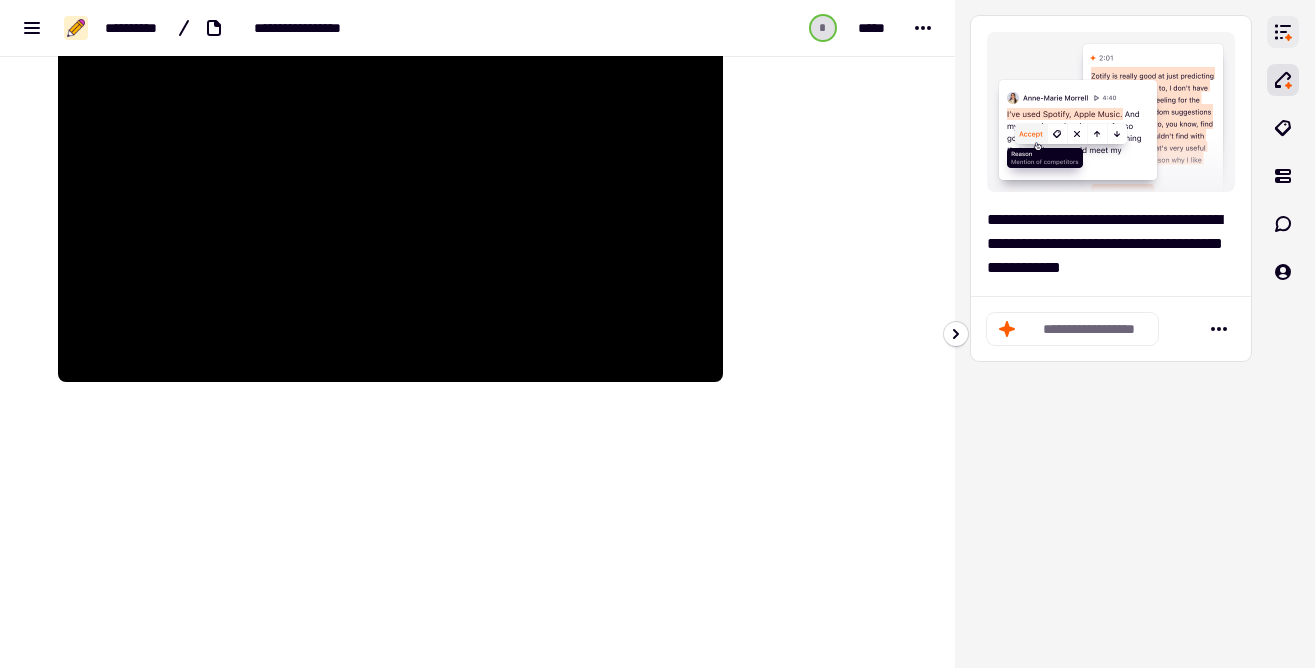 click 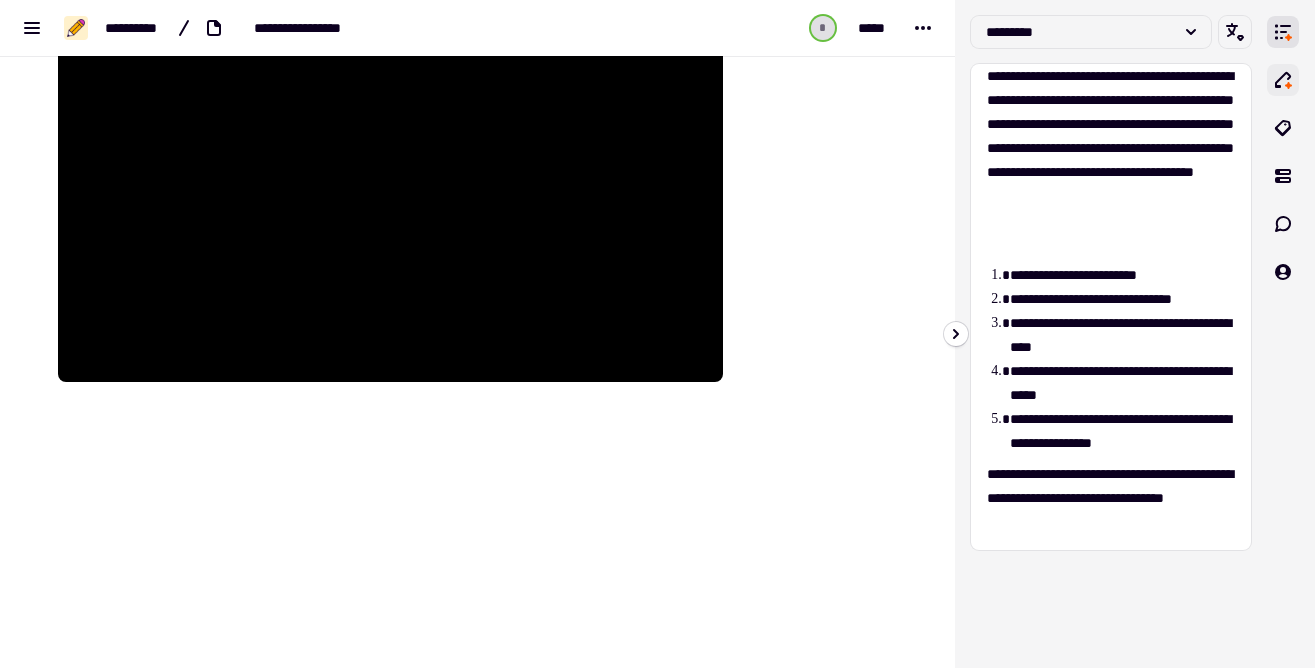 click 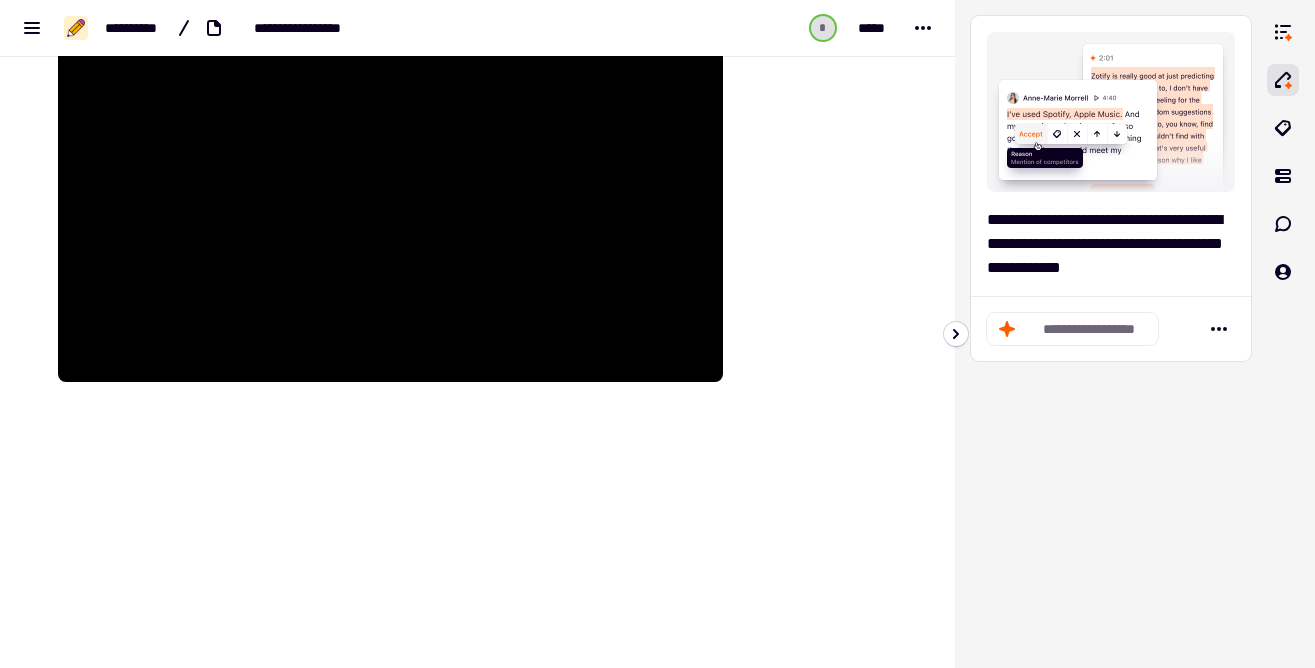 click on "**********" 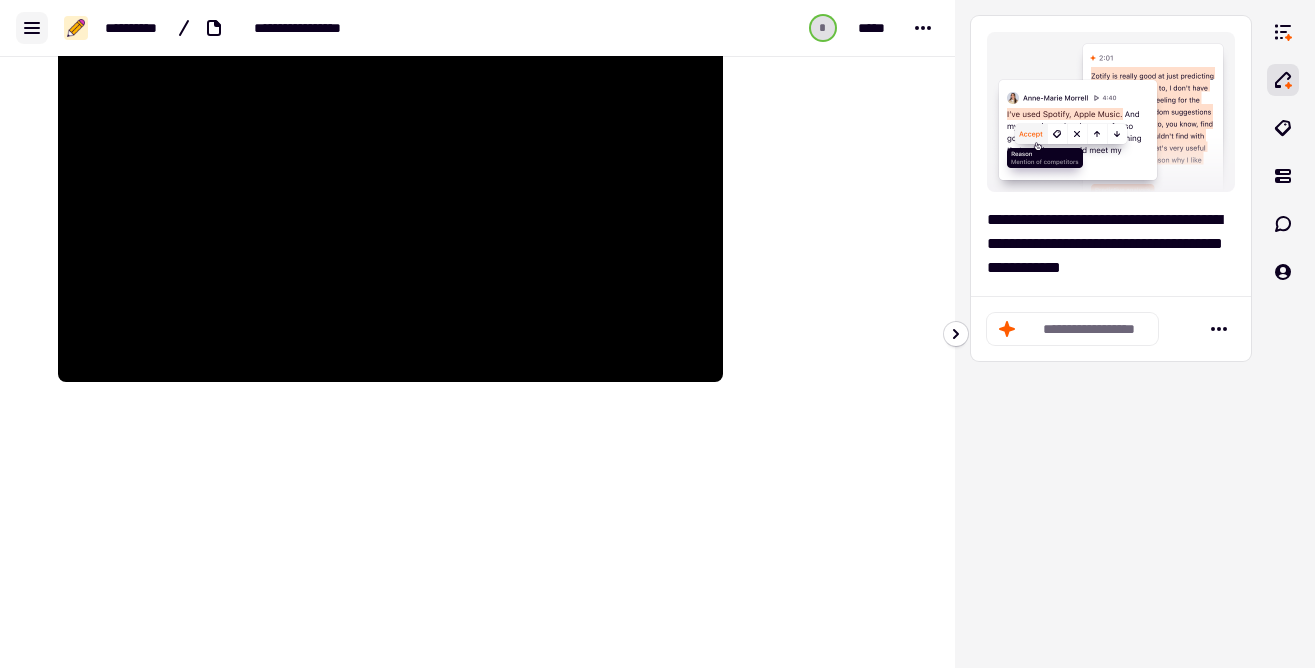 click 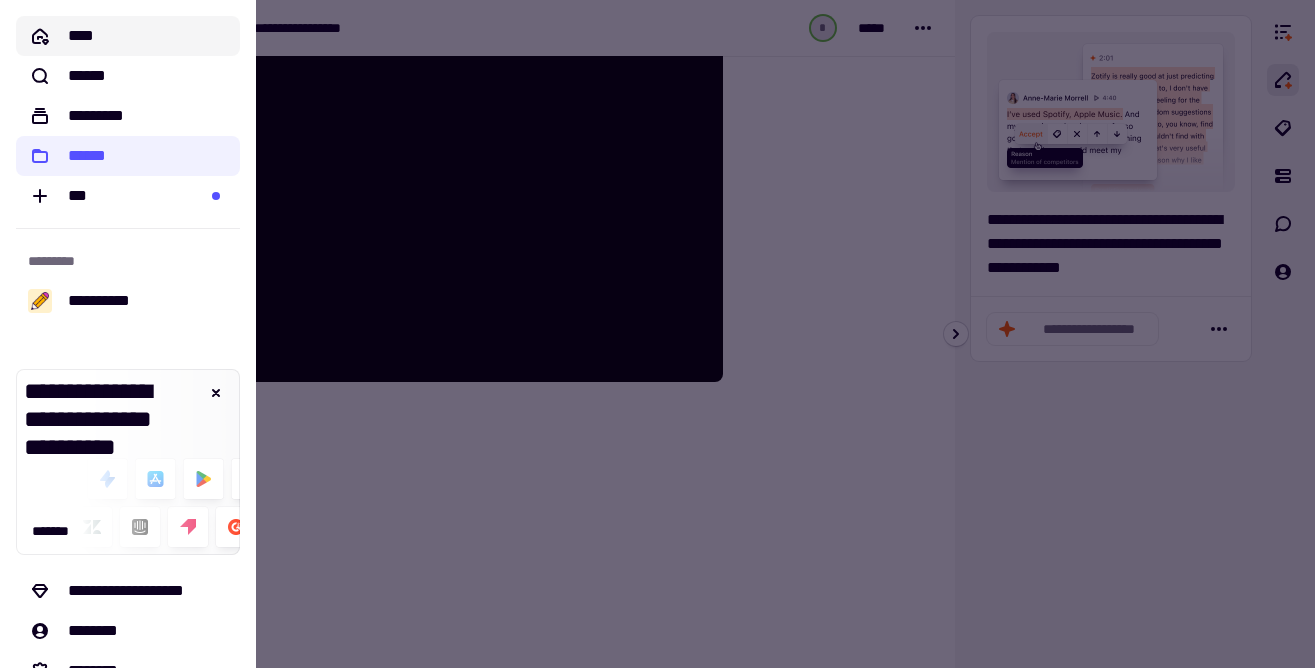 click on "****" 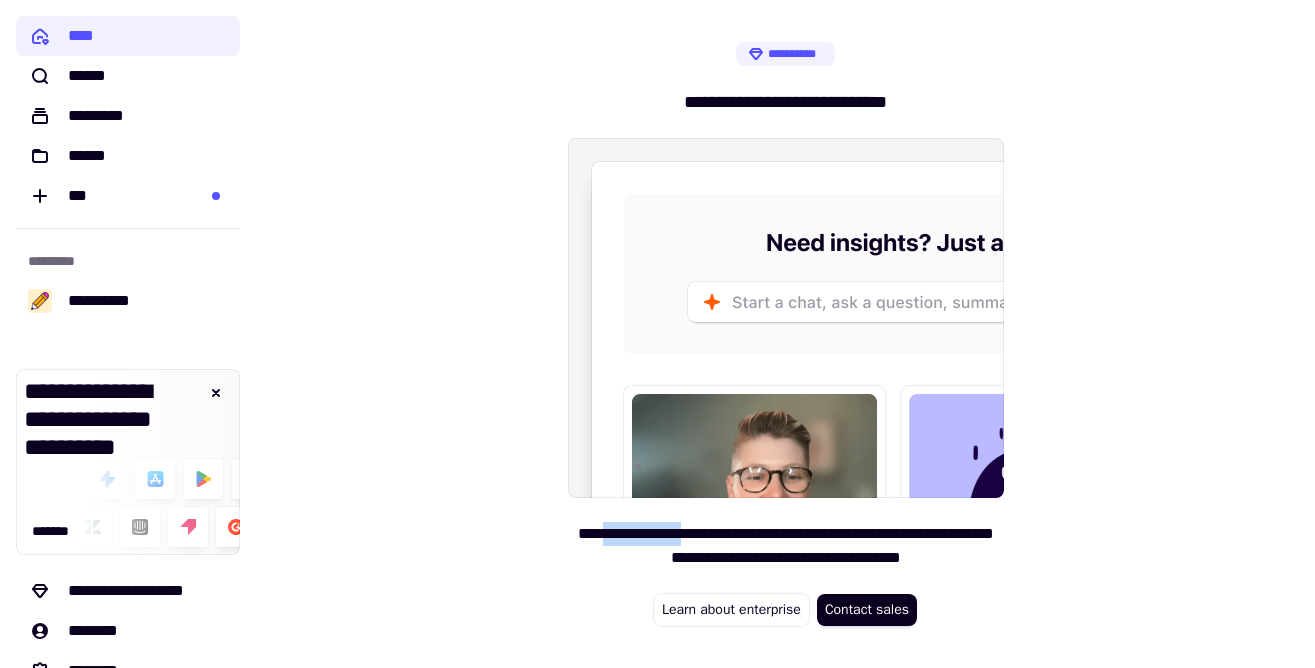drag, startPoint x: 612, startPoint y: 537, endPoint x: 699, endPoint y: 538, distance: 87.005745 